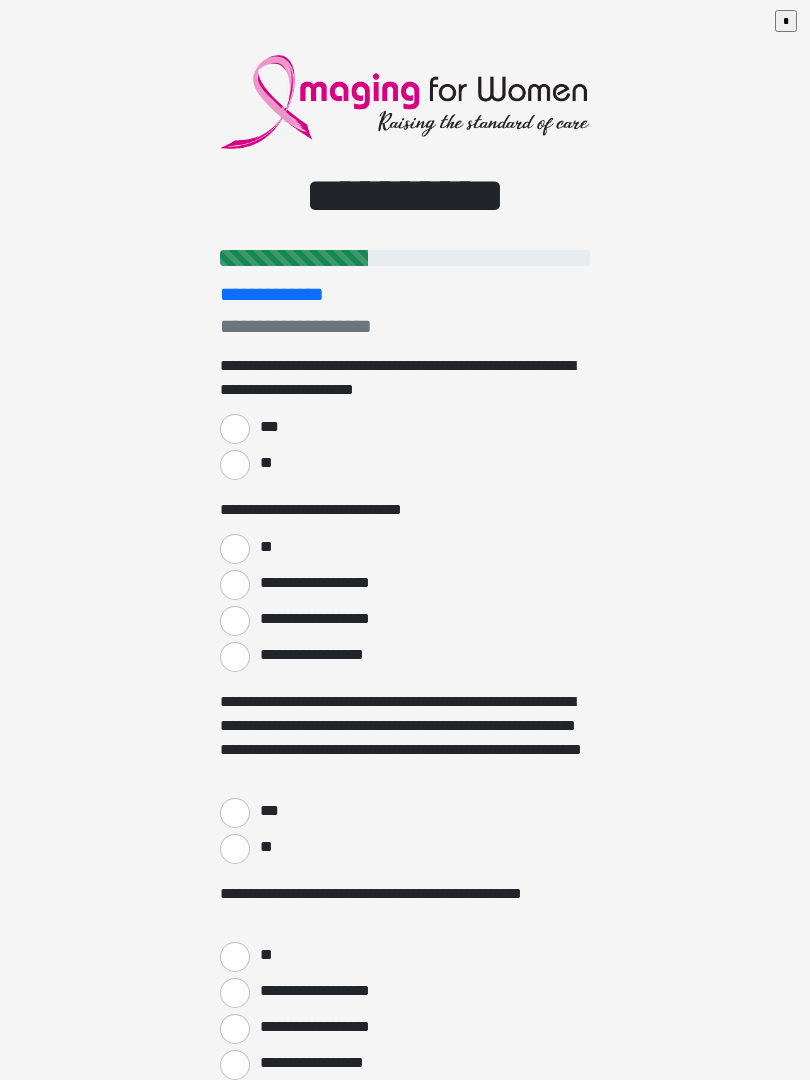 scroll, scrollTop: 0, scrollLeft: 0, axis: both 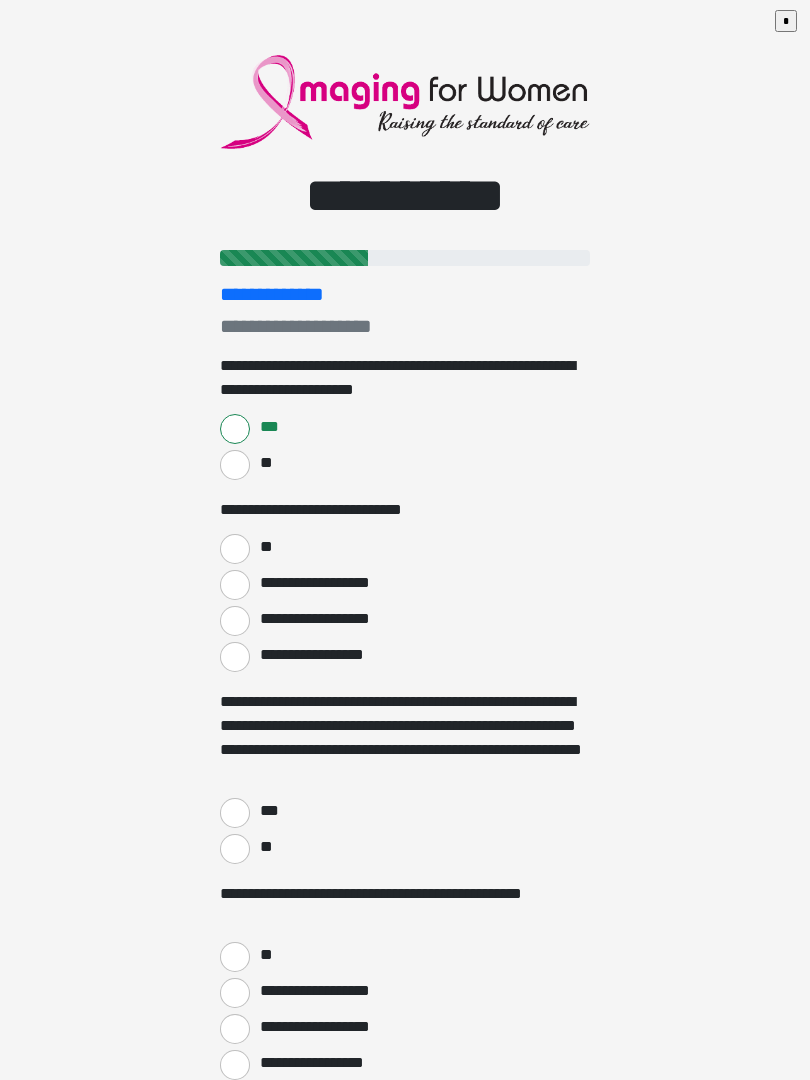 click on "**" at bounding box center [235, 549] 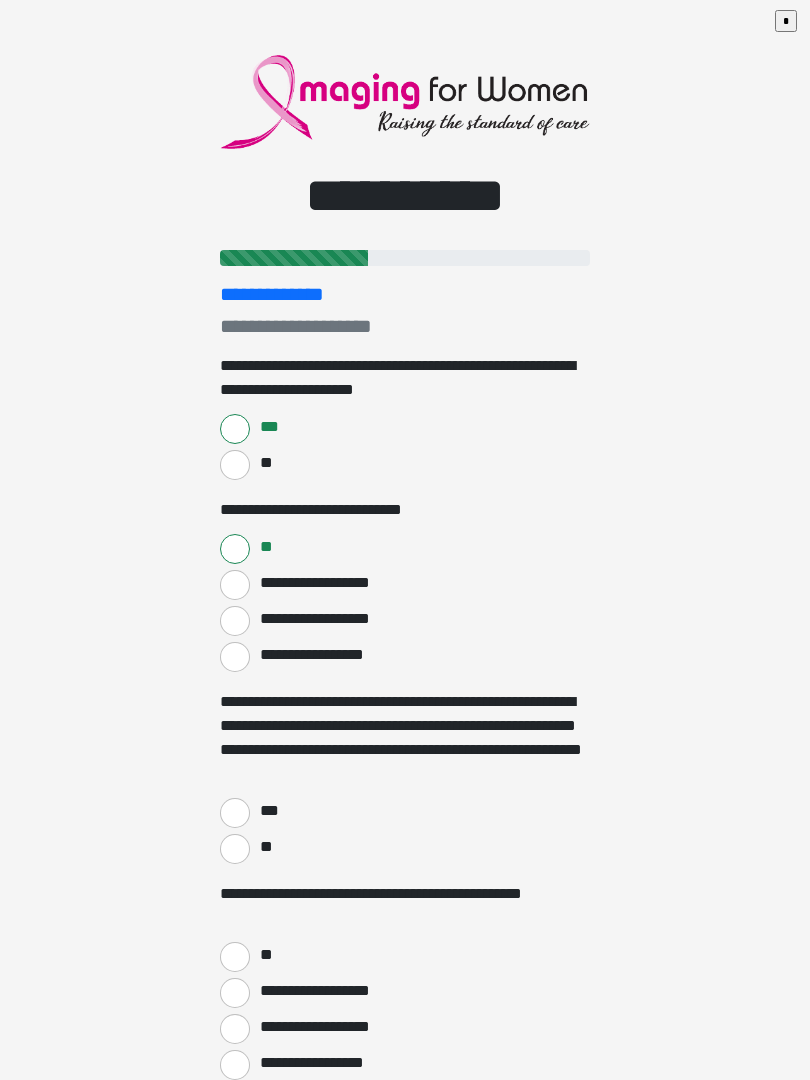 click on "***" at bounding box center [235, 813] 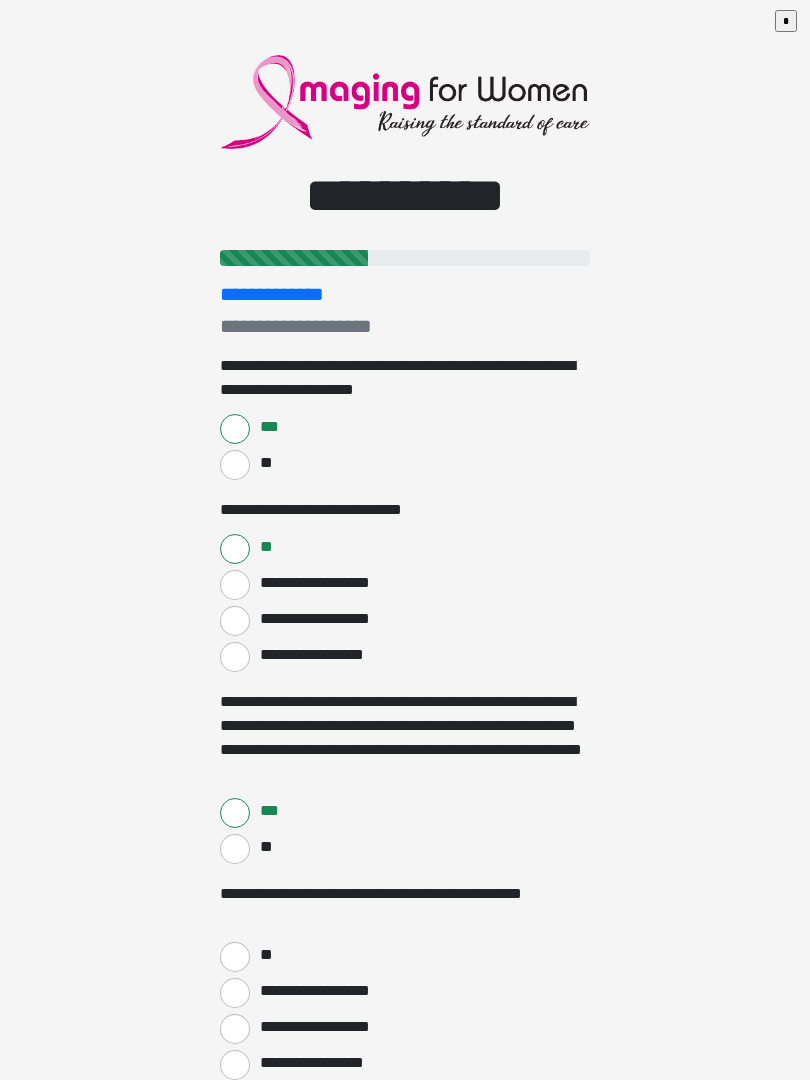 click on "**" at bounding box center [235, 957] 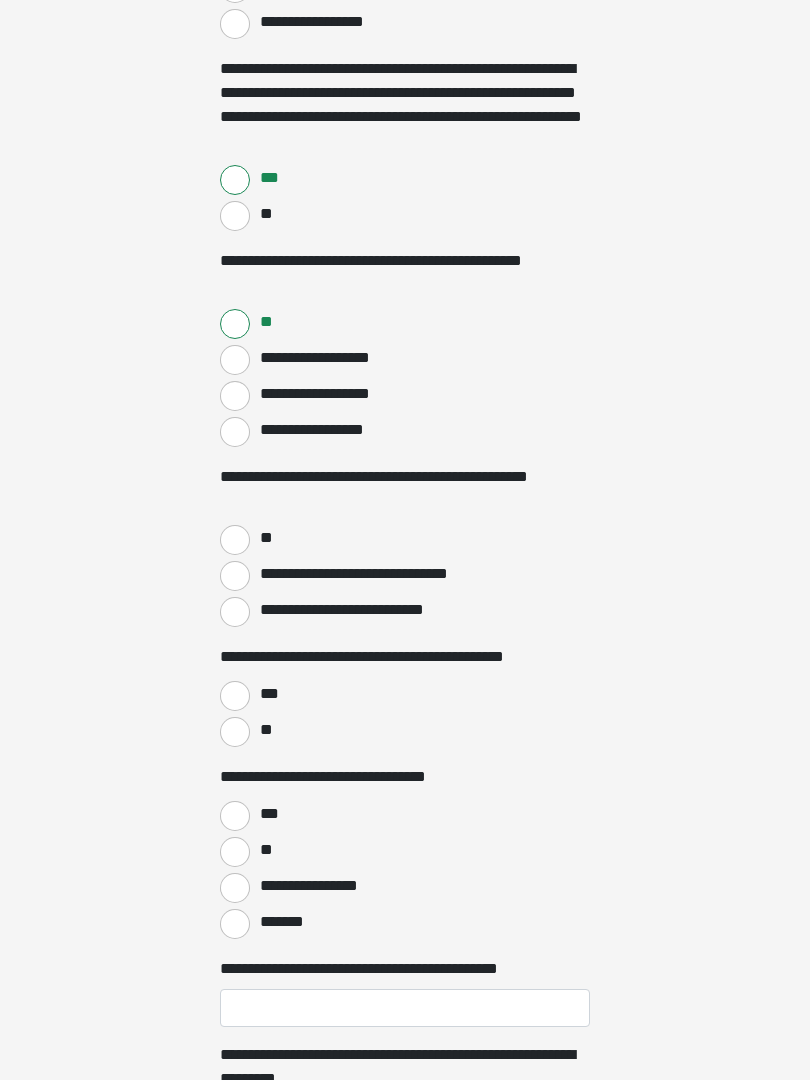 scroll, scrollTop: 637, scrollLeft: 0, axis: vertical 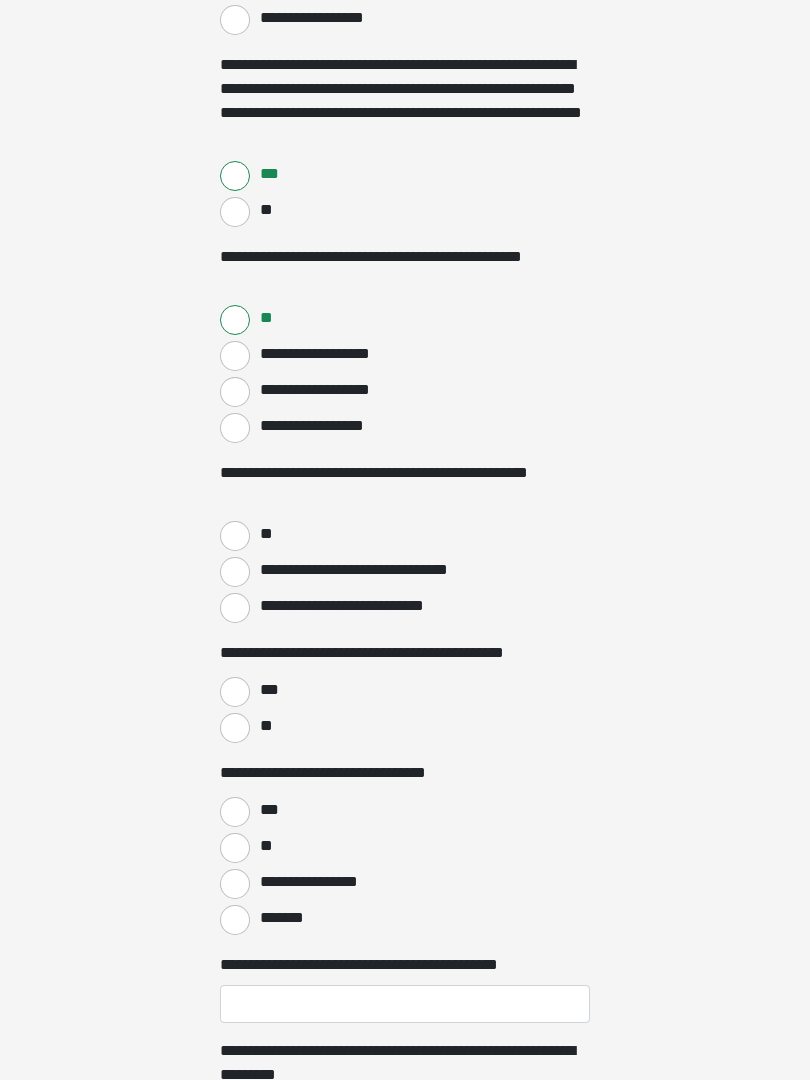 click on "**********" at bounding box center (235, 572) 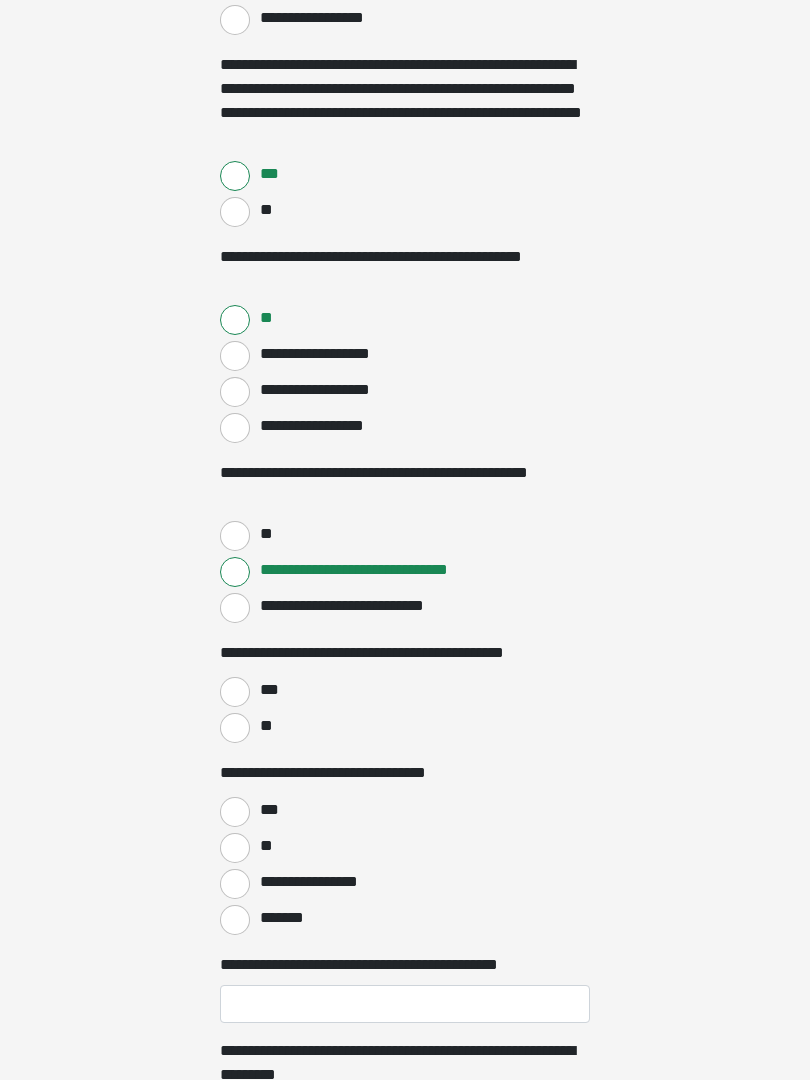 click on "***" at bounding box center (235, 692) 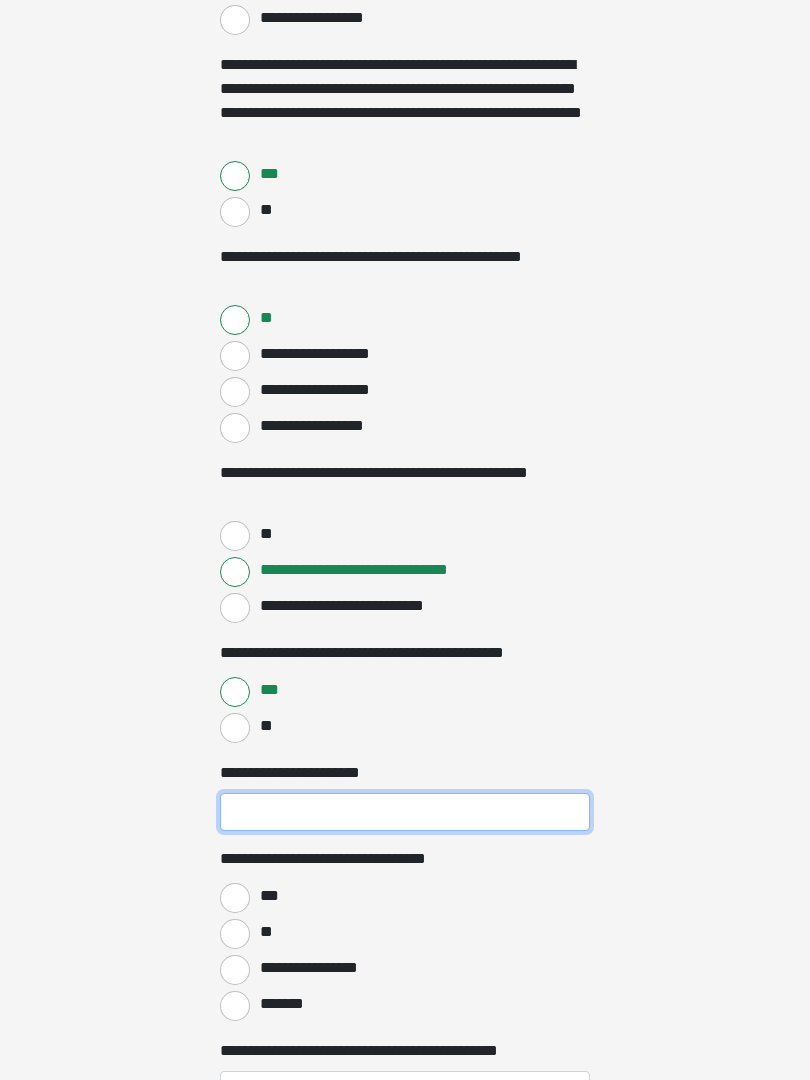 click on "**********" at bounding box center (405, 812) 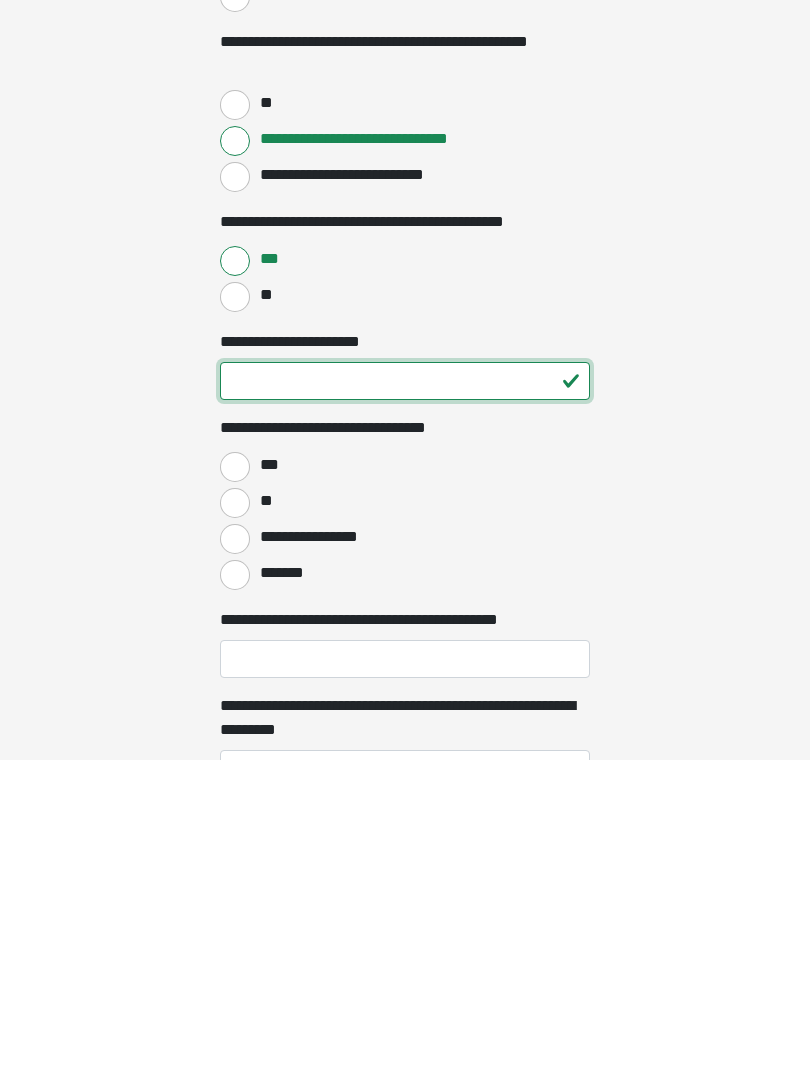 type on "**" 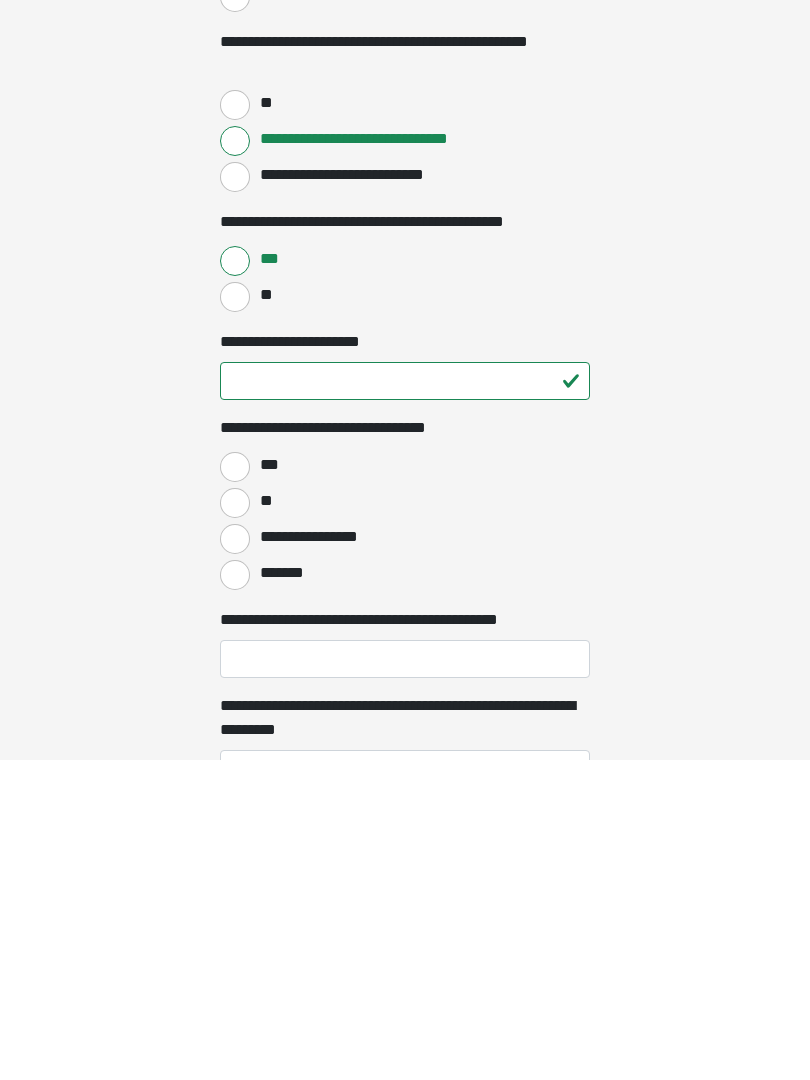 click on "***" at bounding box center (235, 787) 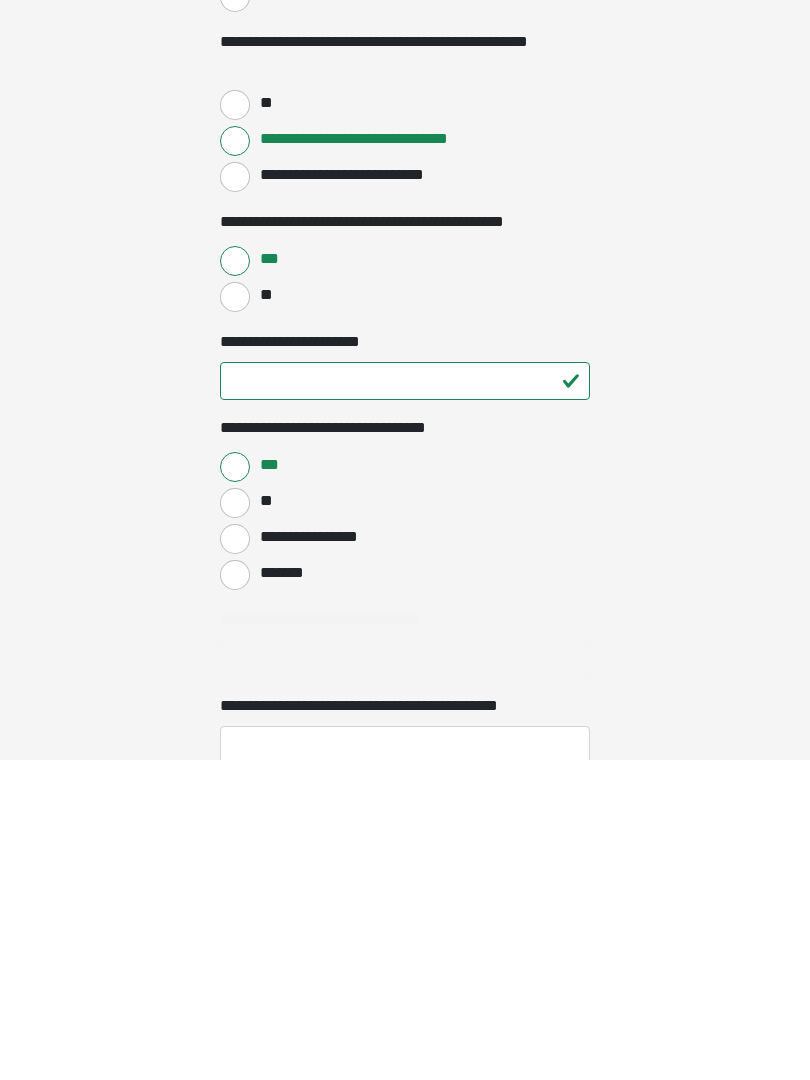 scroll, scrollTop: 1069, scrollLeft: 0, axis: vertical 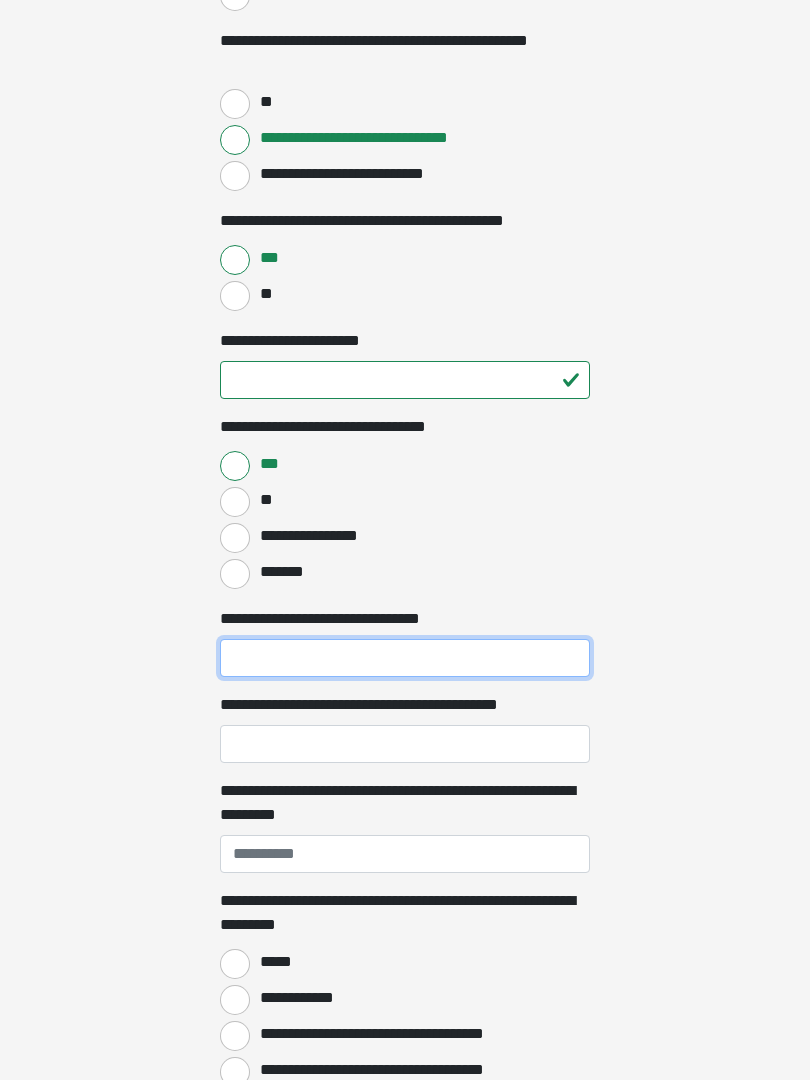 click on "**********" at bounding box center [405, 658] 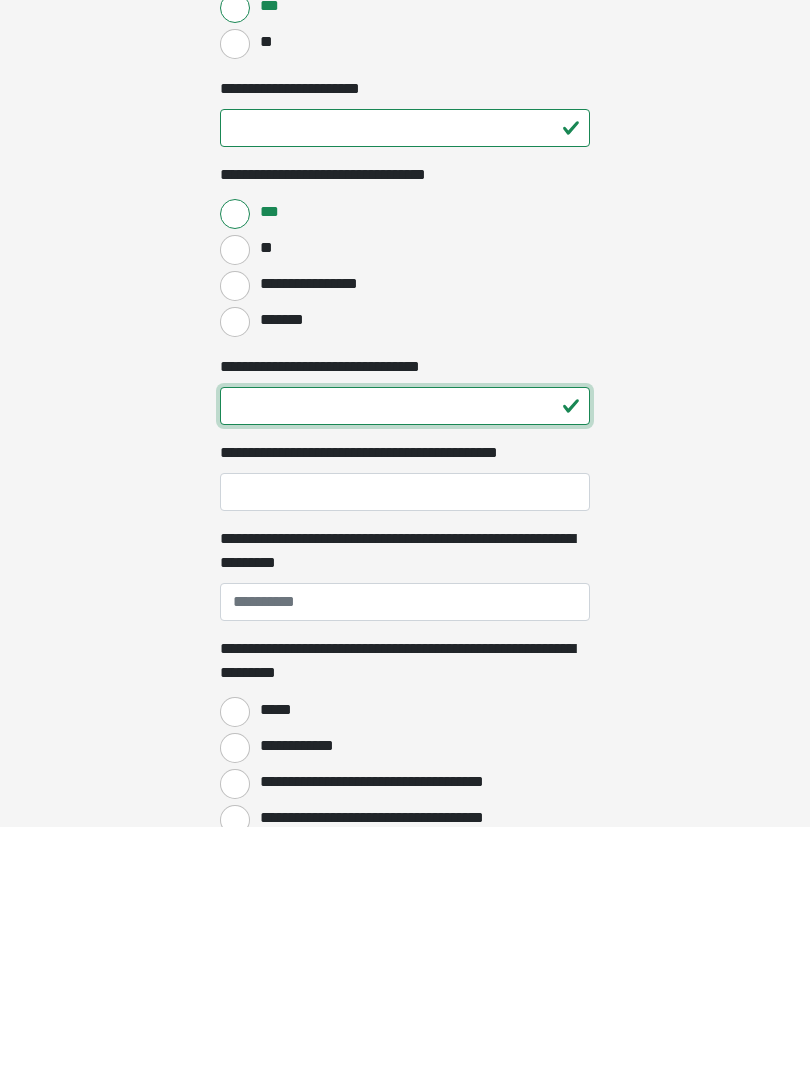 type on "**" 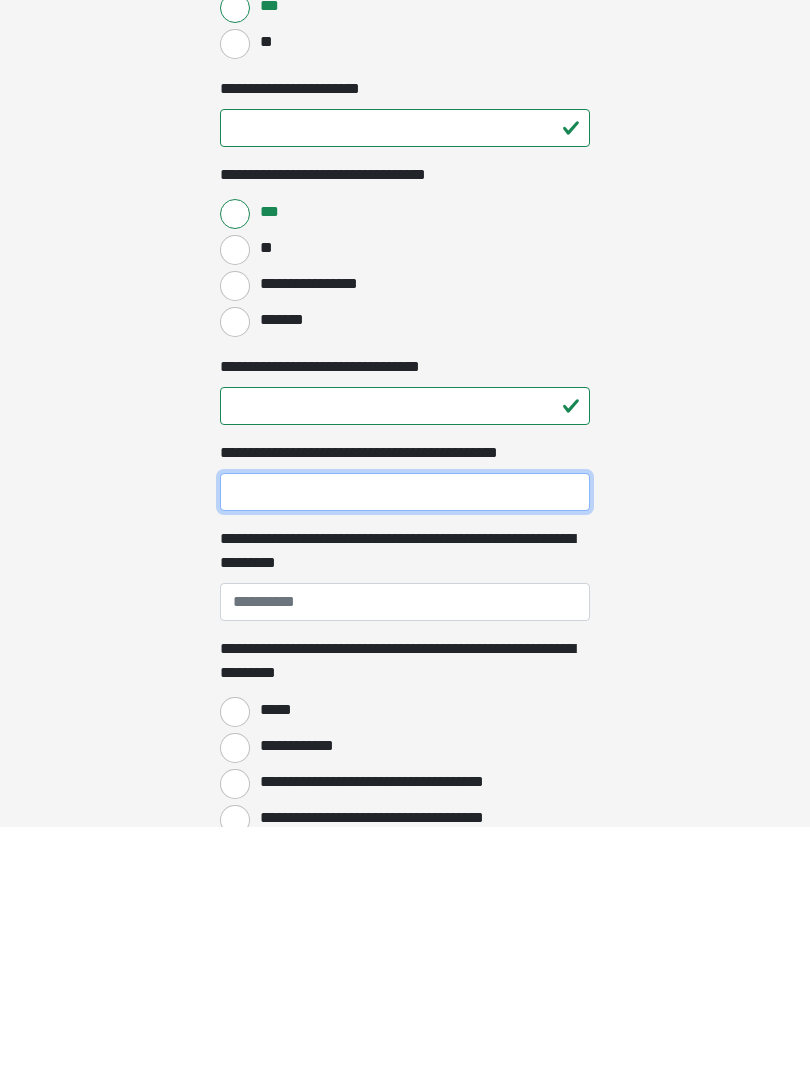 click on "**********" at bounding box center [405, 745] 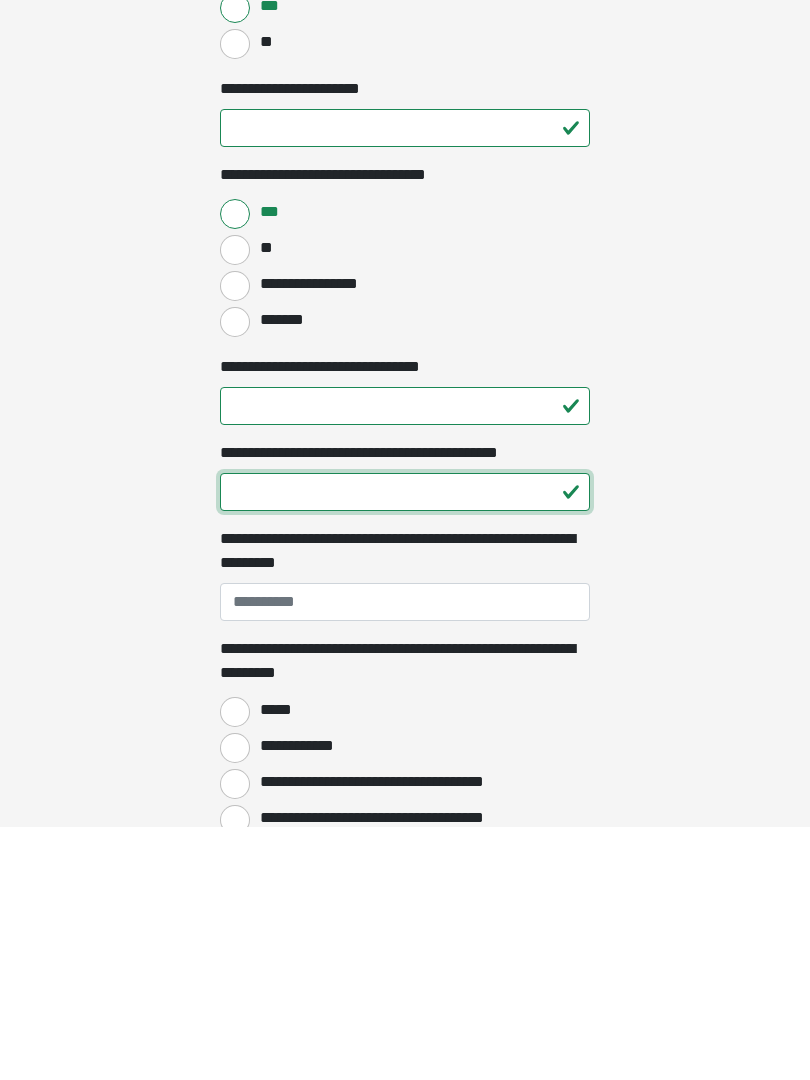 type on "**" 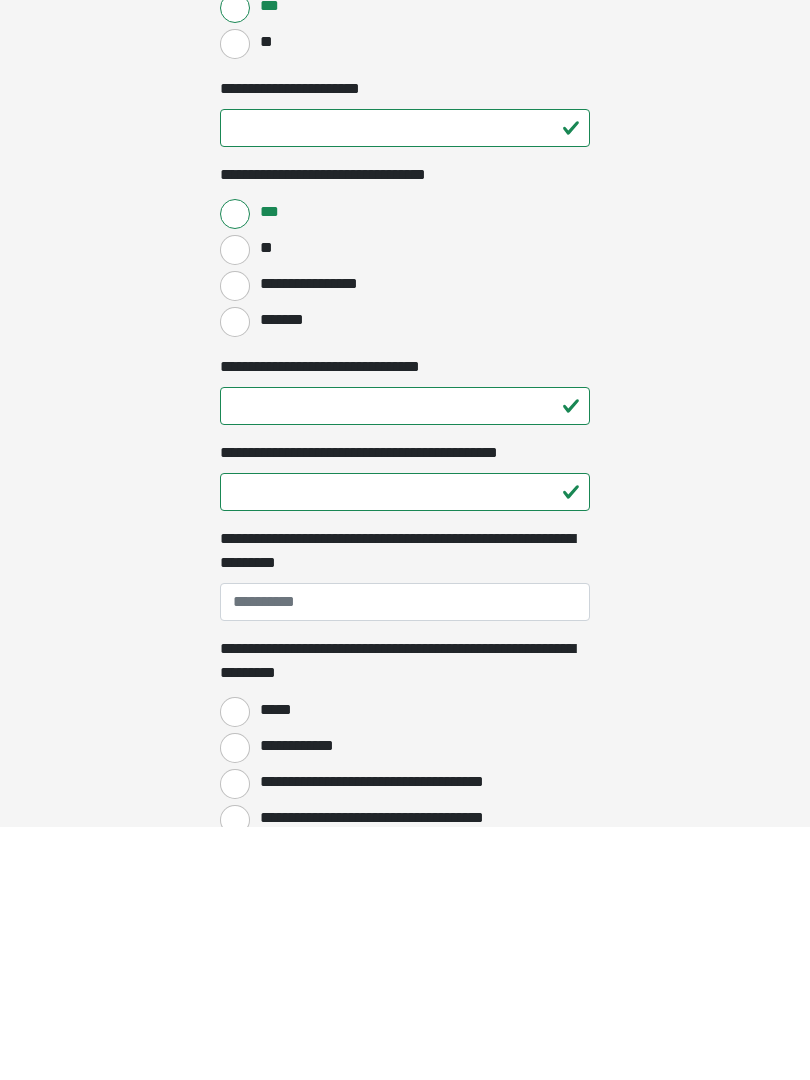 click on "**********" at bounding box center [405, 855] 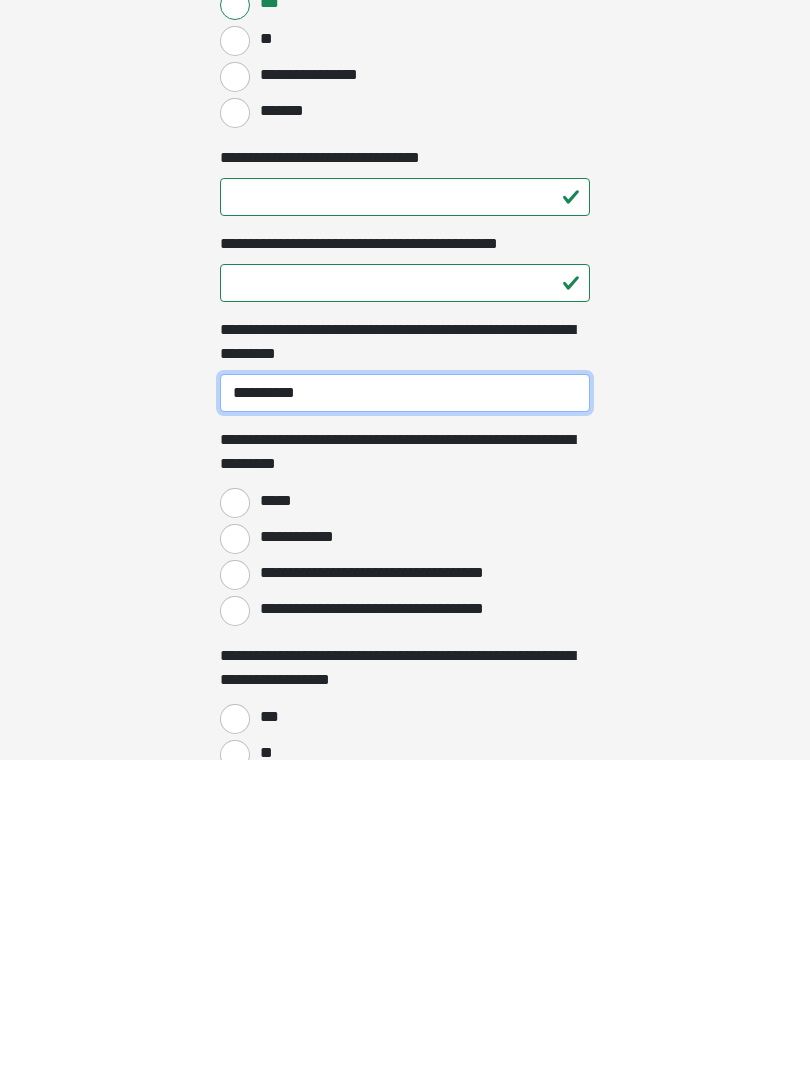 scroll, scrollTop: 1216, scrollLeft: 0, axis: vertical 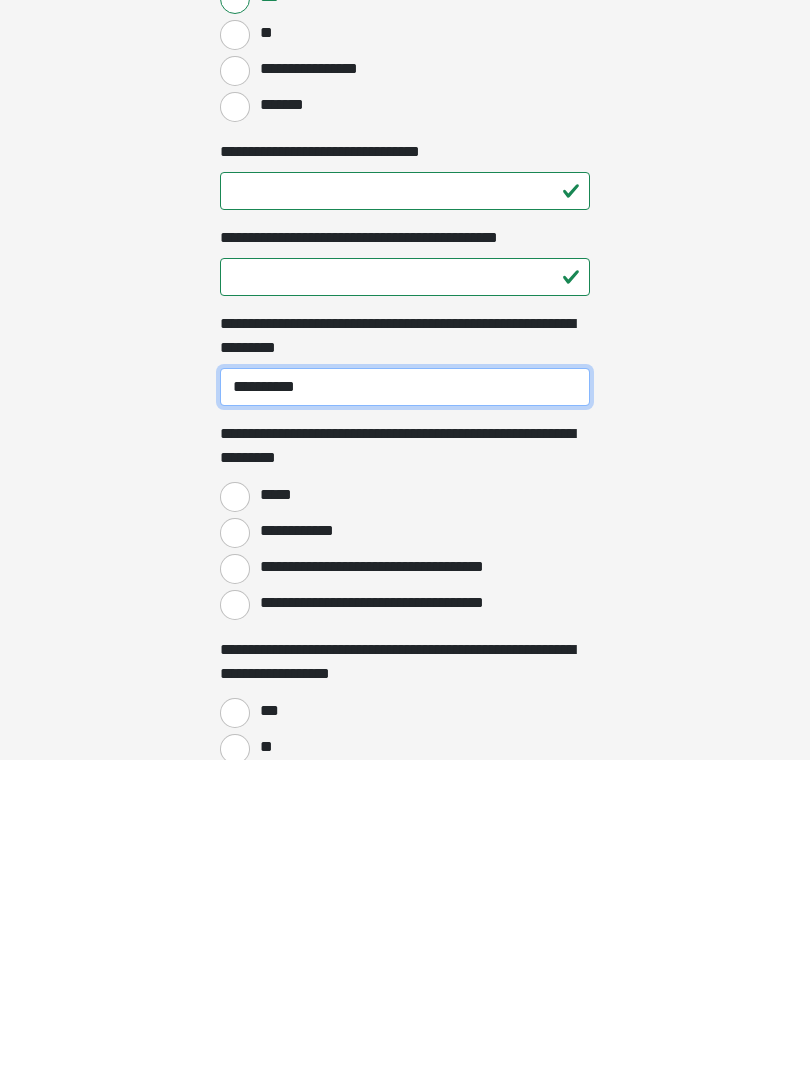 type on "**********" 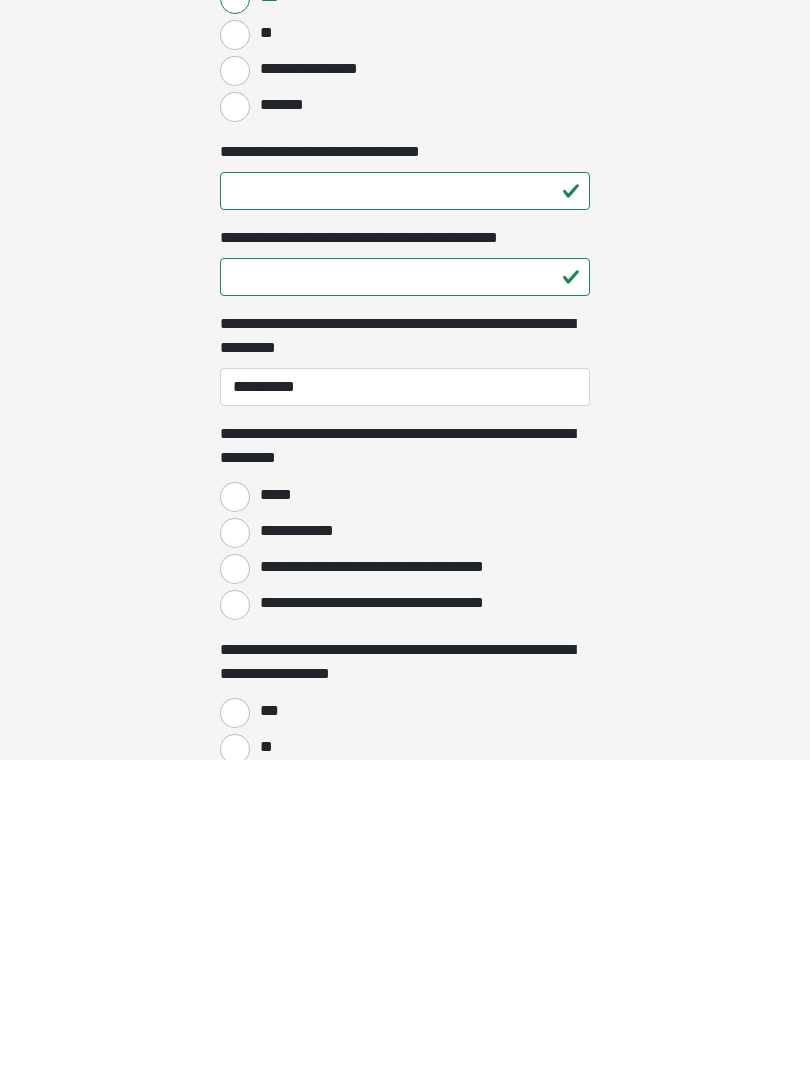 click on "**********" at bounding box center [394, 887] 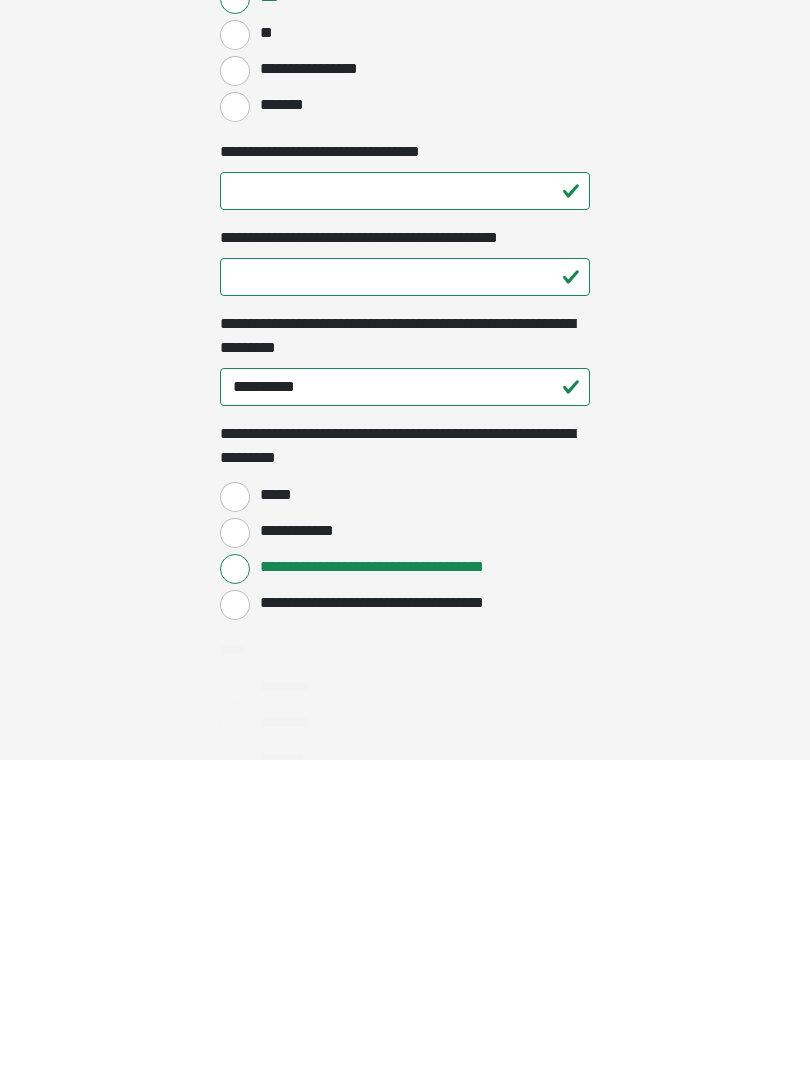 scroll, scrollTop: 1537, scrollLeft: 0, axis: vertical 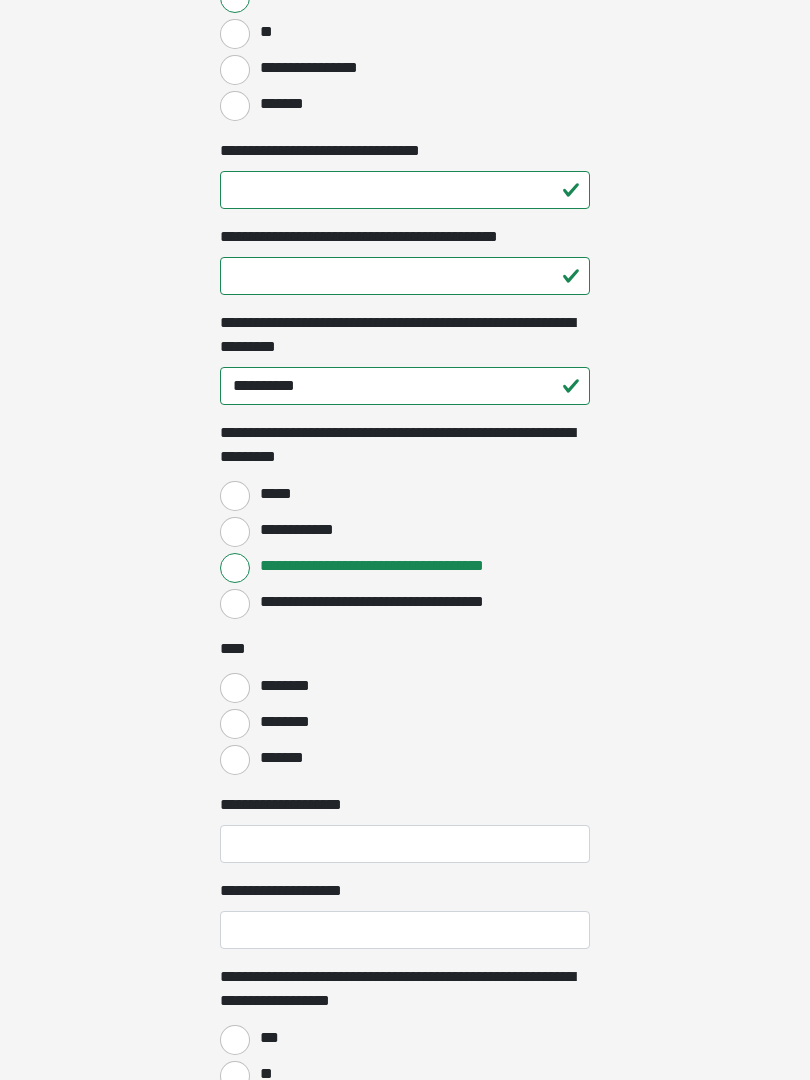 click on "********" at bounding box center (235, 724) 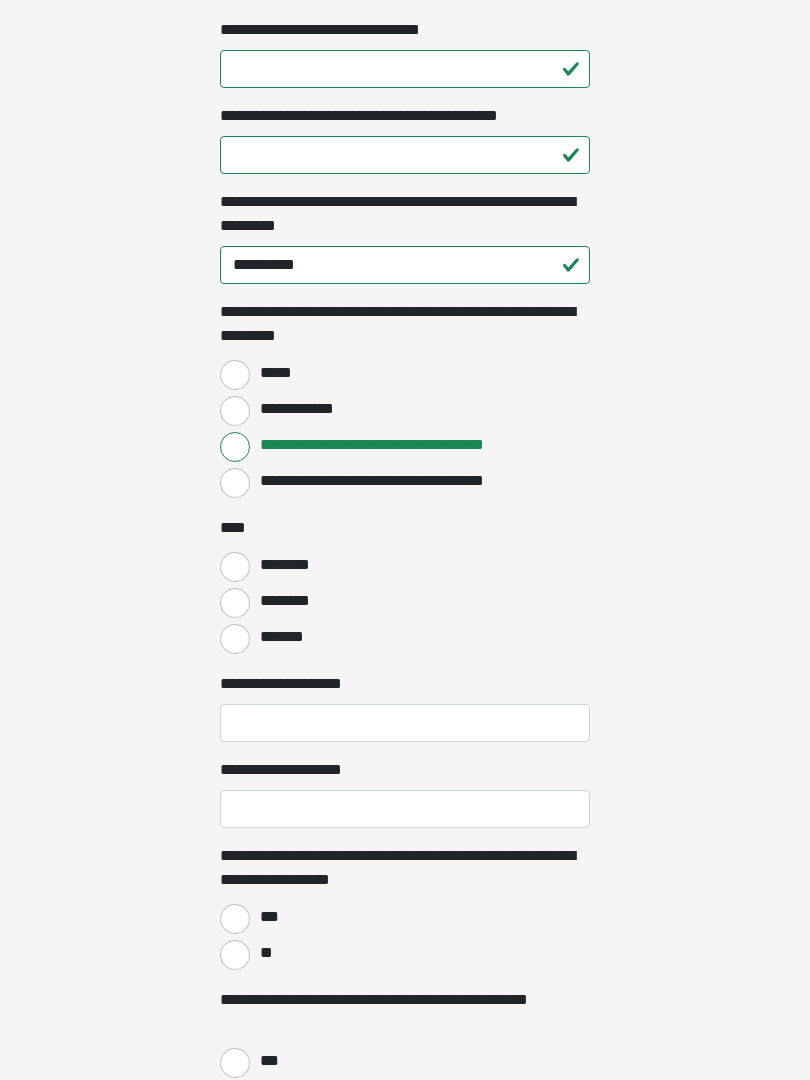 scroll, scrollTop: 1682, scrollLeft: 0, axis: vertical 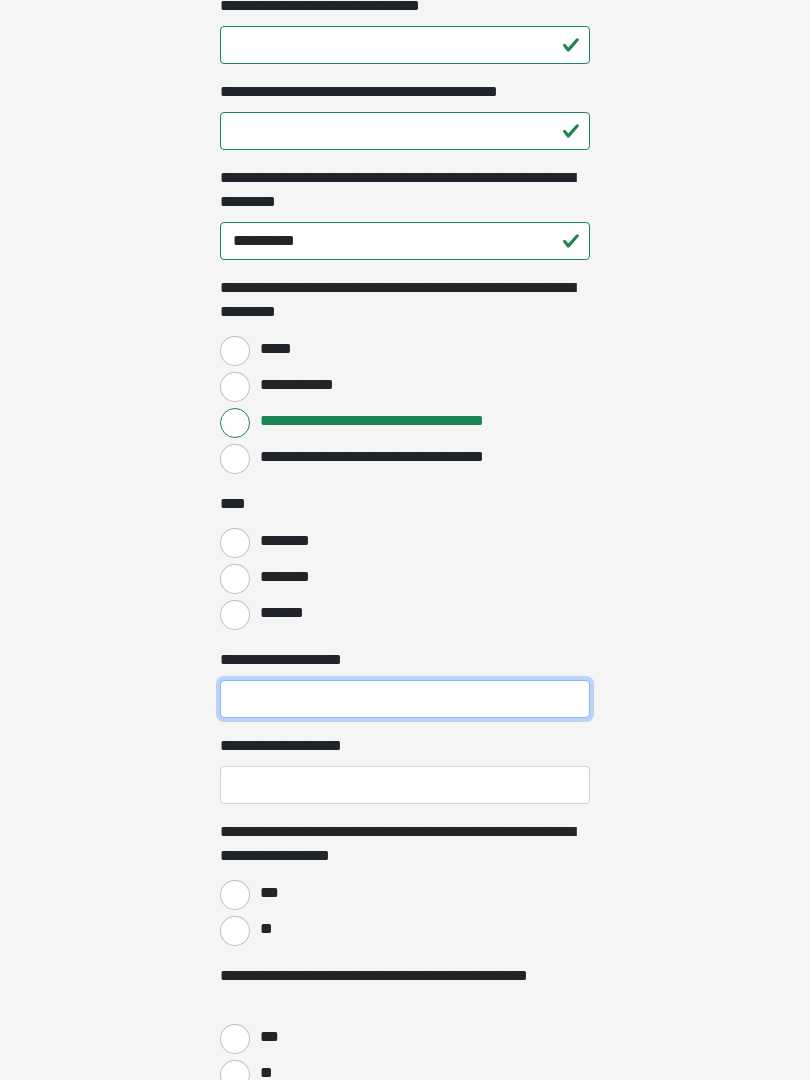 click on "**********" at bounding box center (405, 699) 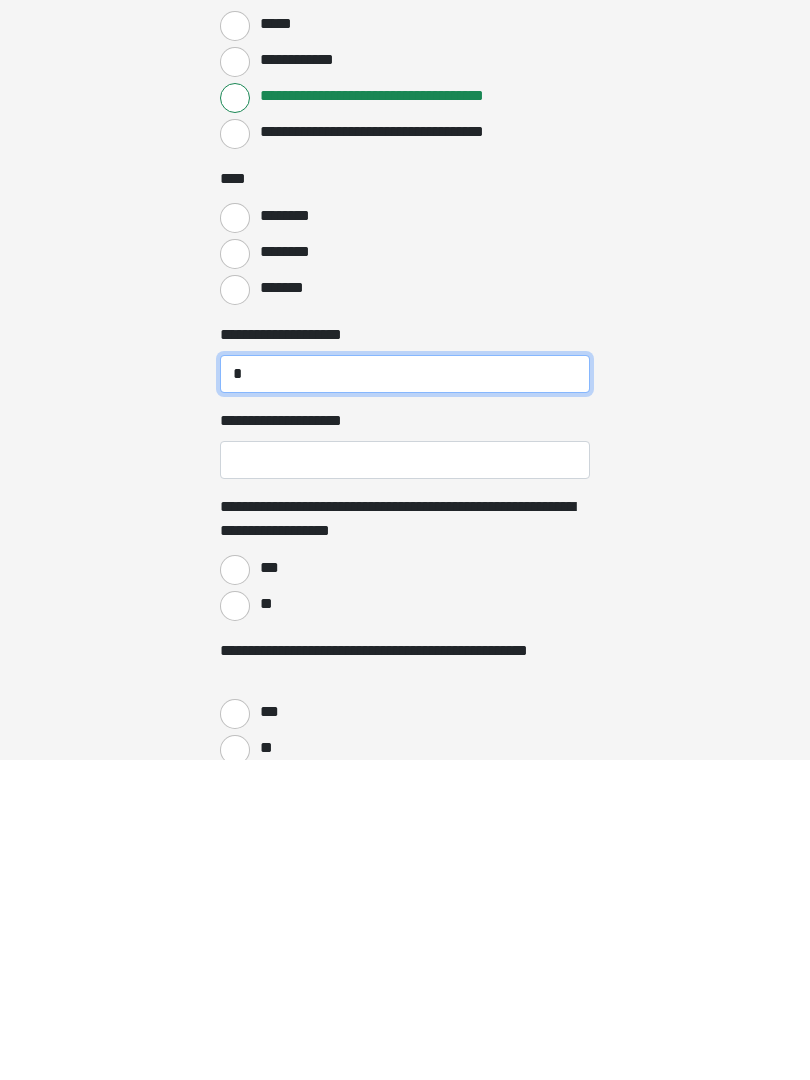scroll, scrollTop: 1688, scrollLeft: 0, axis: vertical 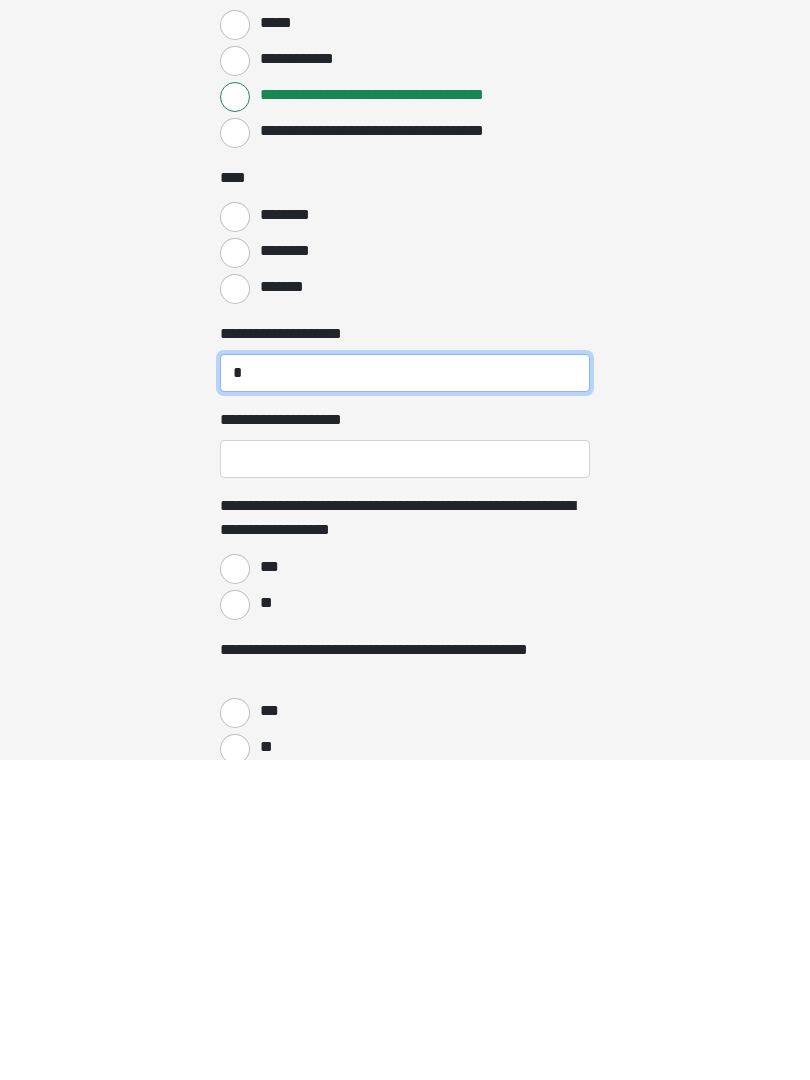 type on "*" 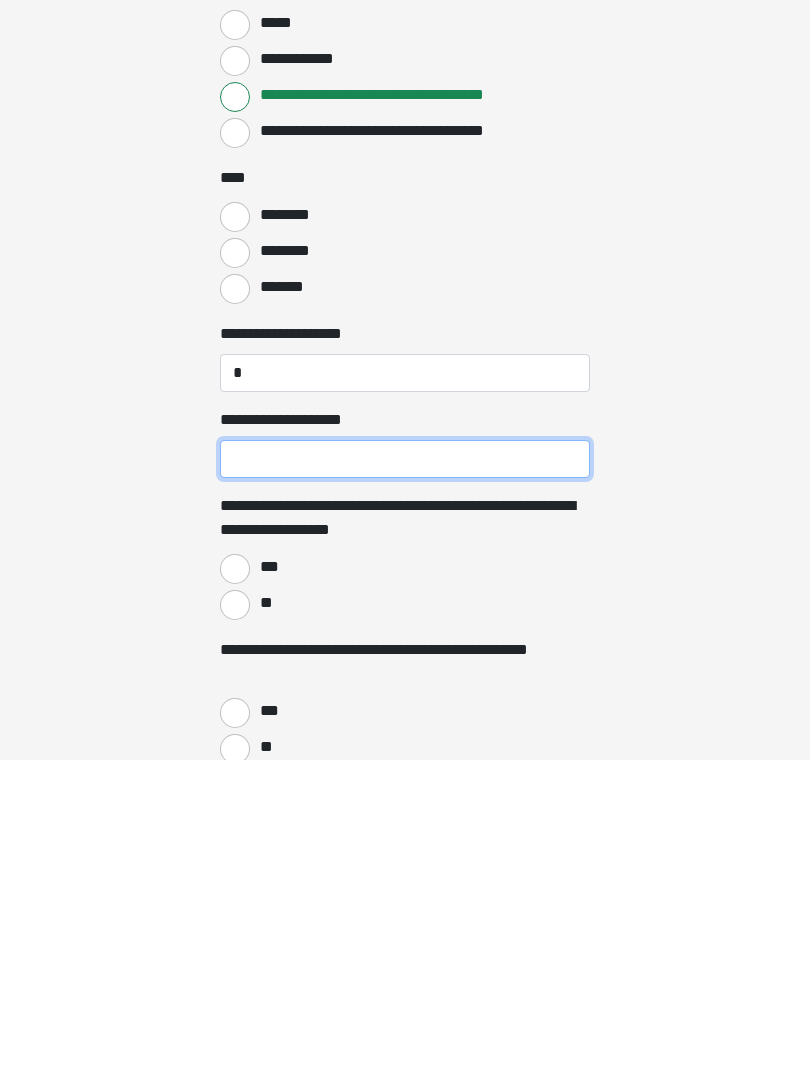 click on "**********" at bounding box center (405, 779) 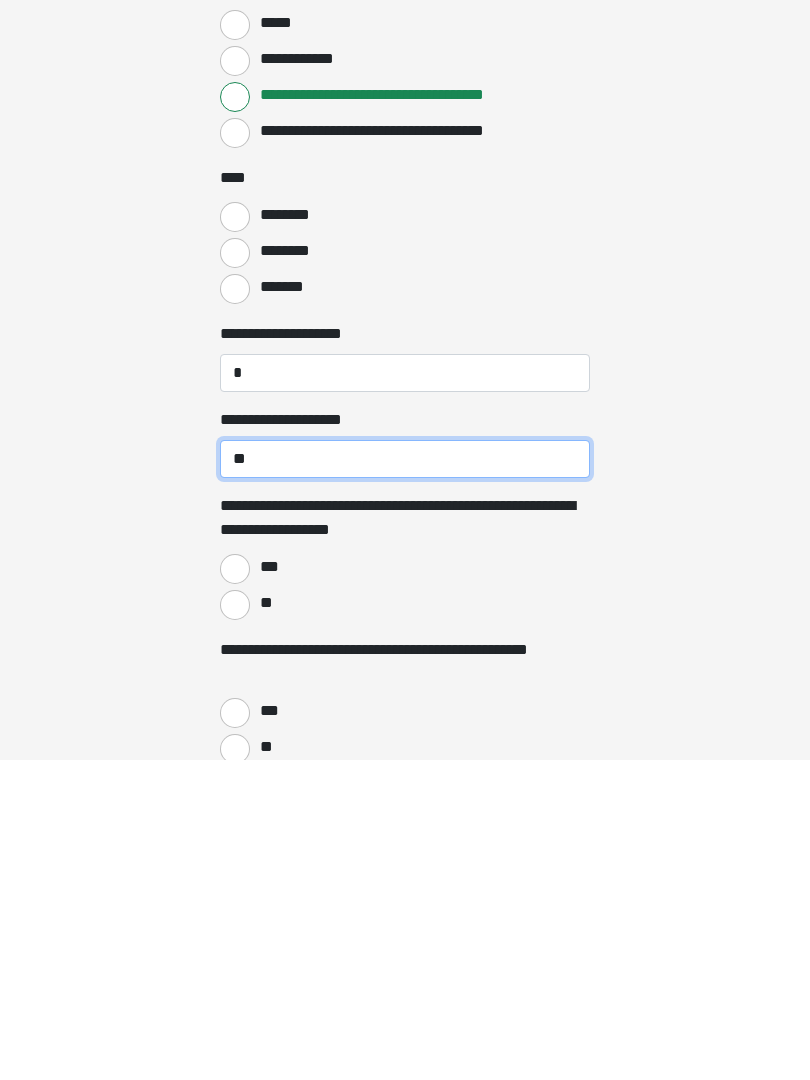 type on "**" 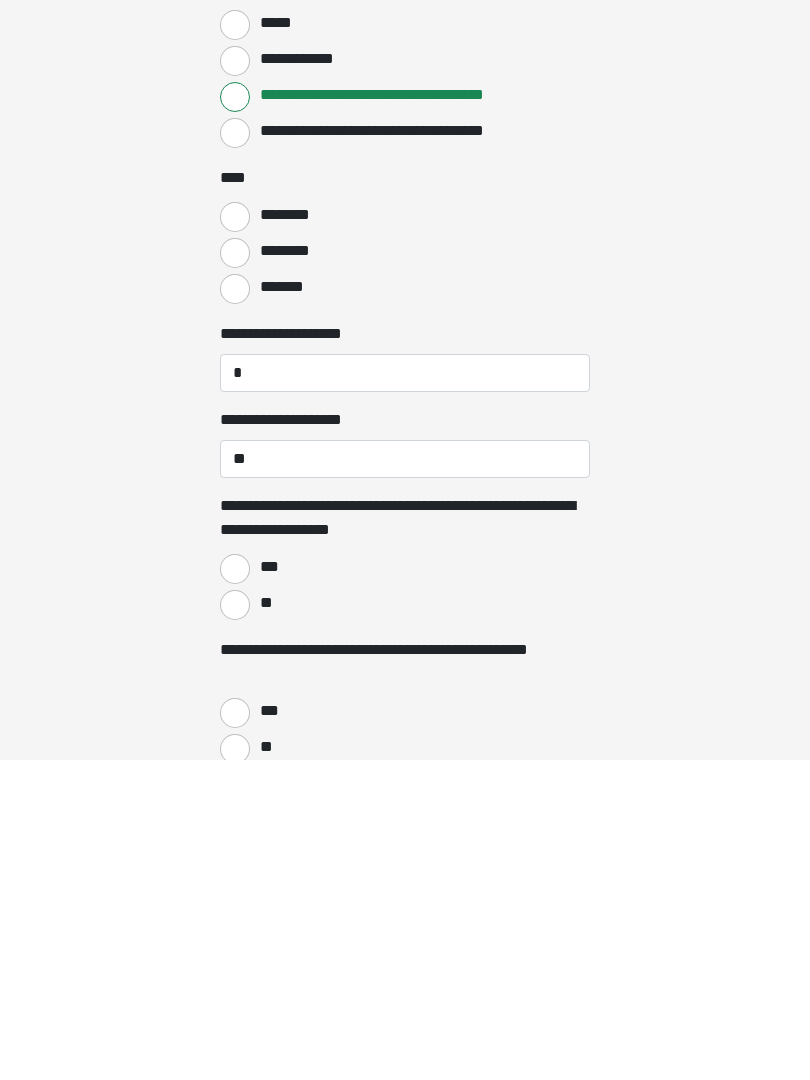 click on "***" at bounding box center [235, 889] 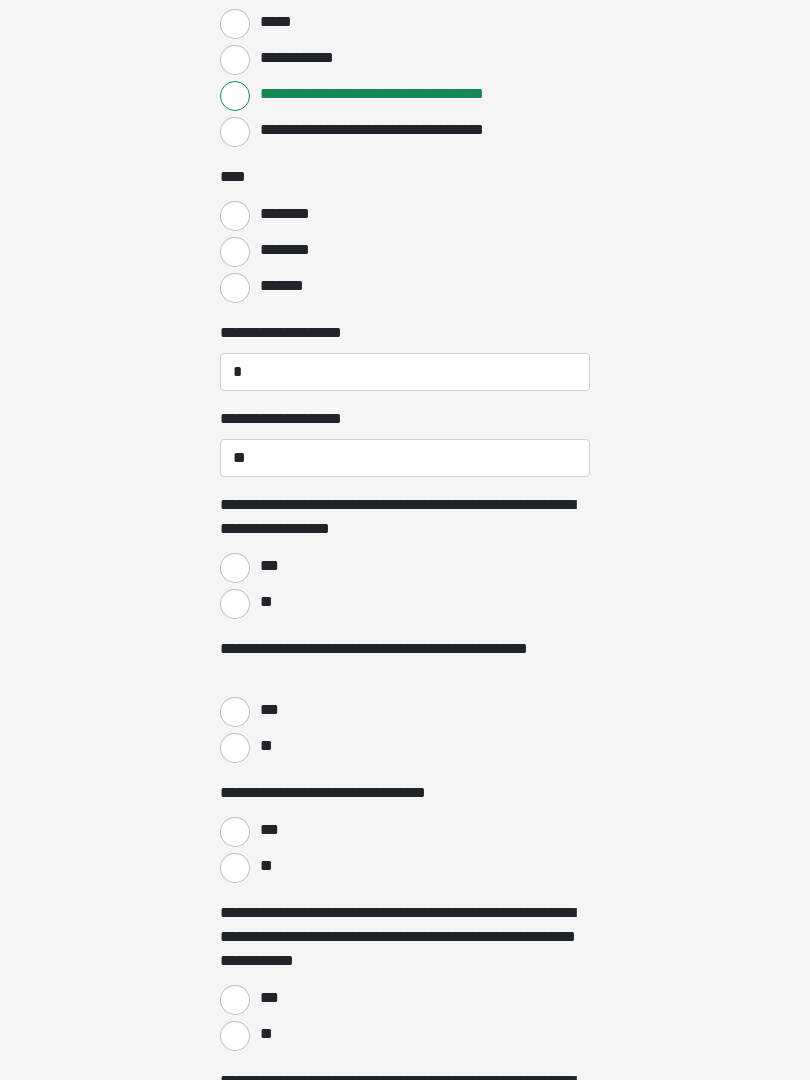 scroll, scrollTop: 2009, scrollLeft: 0, axis: vertical 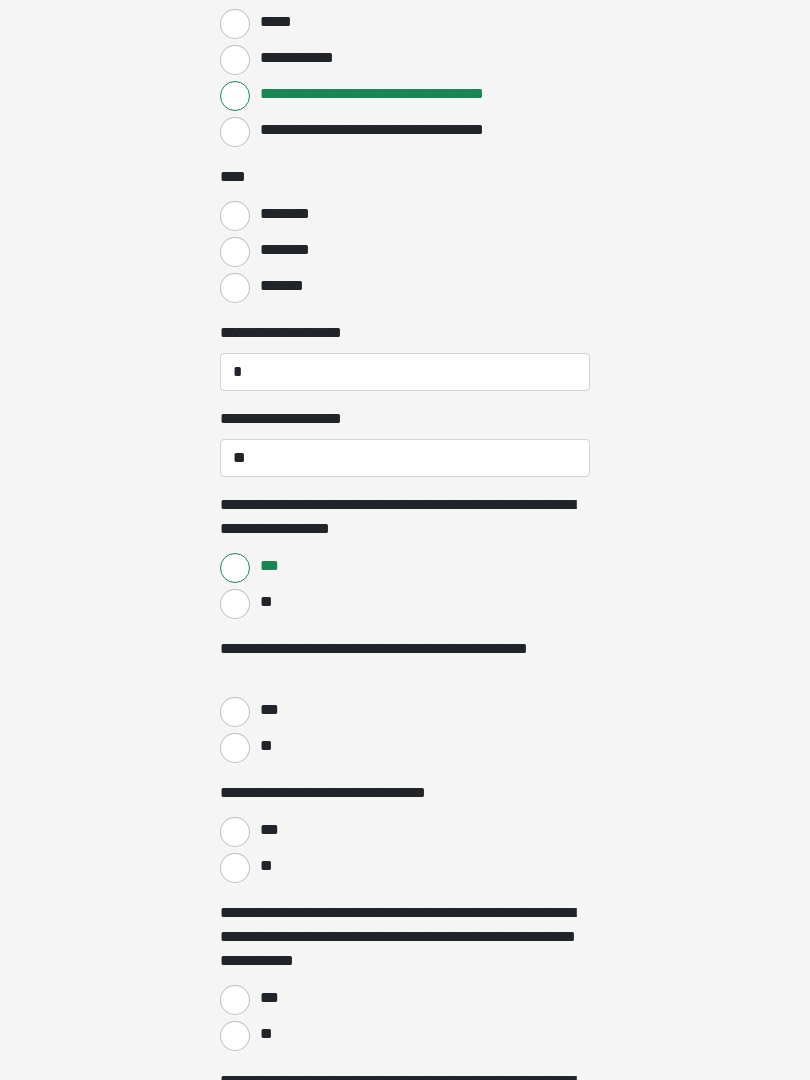click on "**" at bounding box center [235, 748] 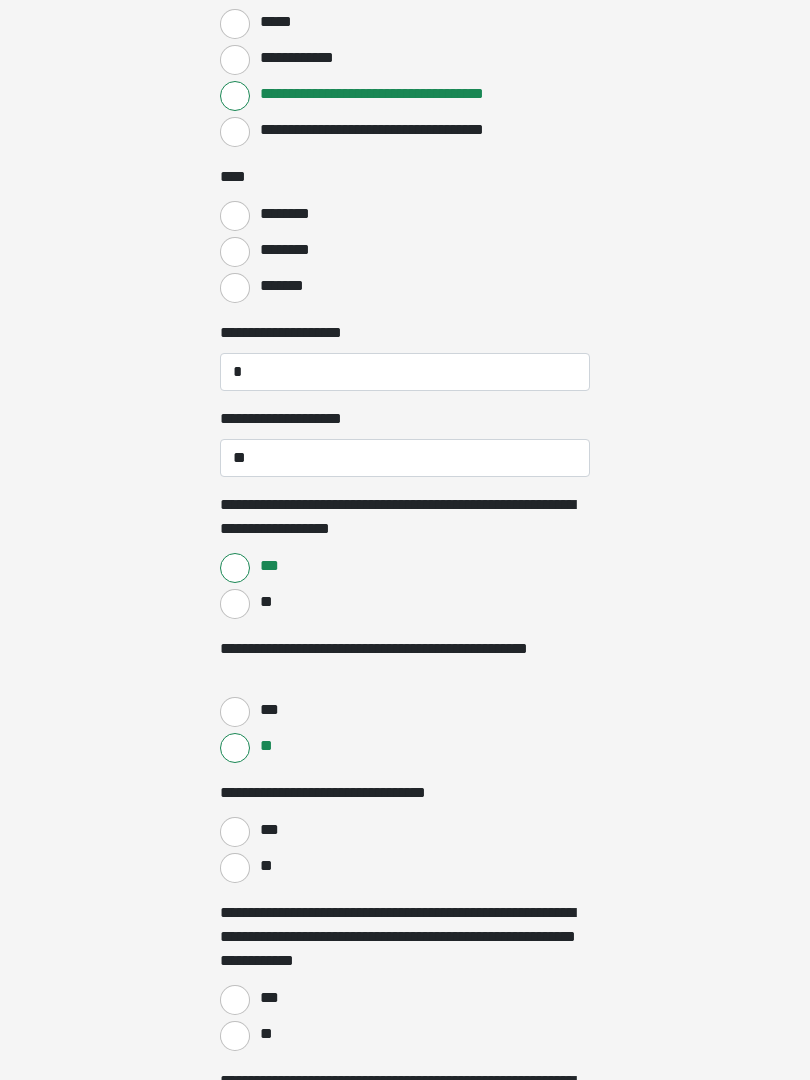 click on "**" at bounding box center [235, 868] 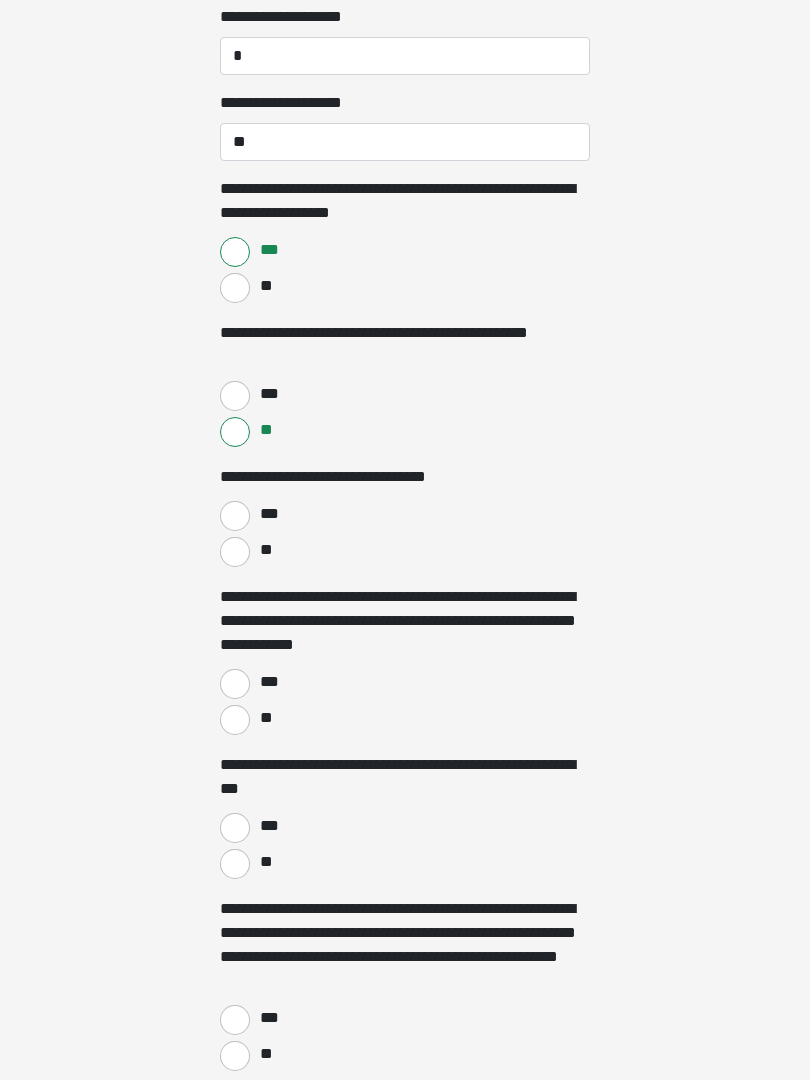 scroll, scrollTop: 2325, scrollLeft: 0, axis: vertical 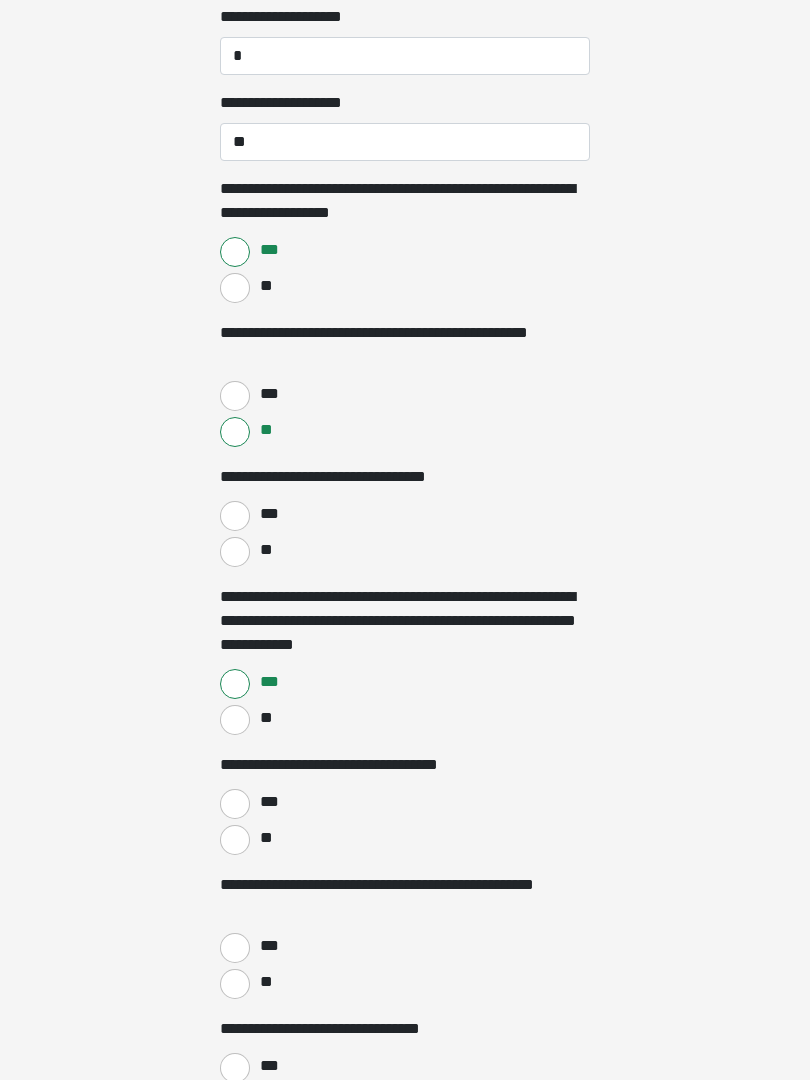 click on "***" at bounding box center [235, 804] 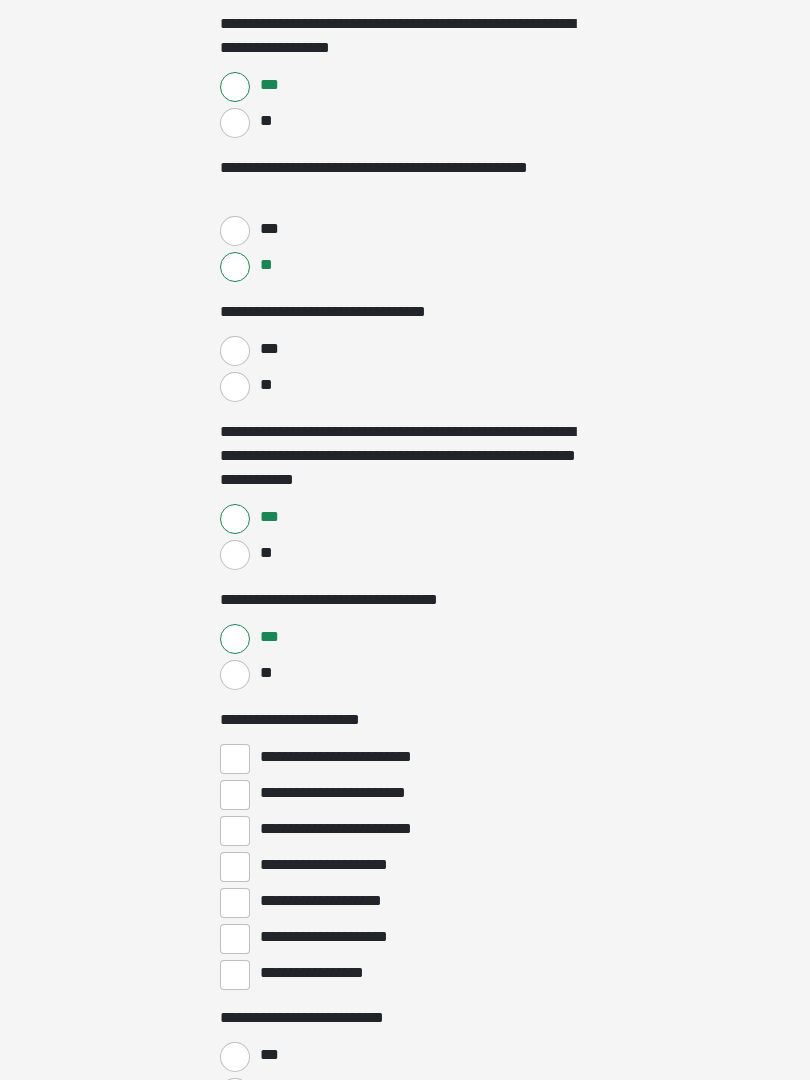 scroll, scrollTop: 2502, scrollLeft: 0, axis: vertical 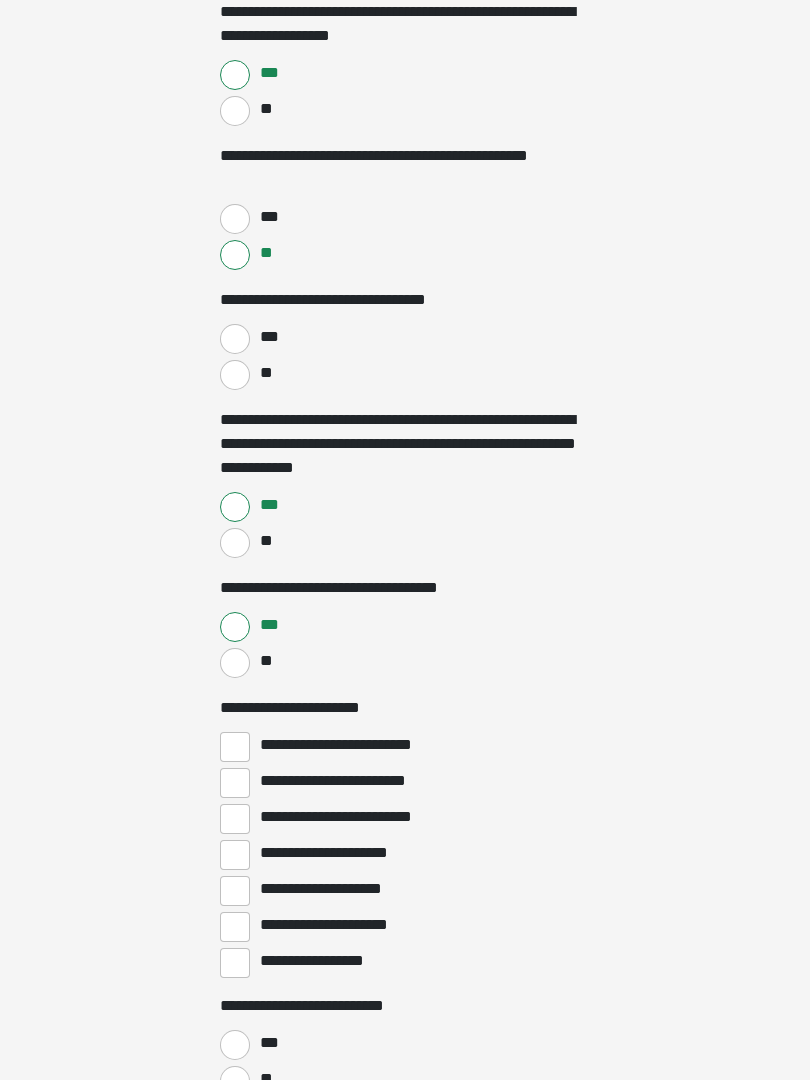 click on "**********" at bounding box center (351, 817) 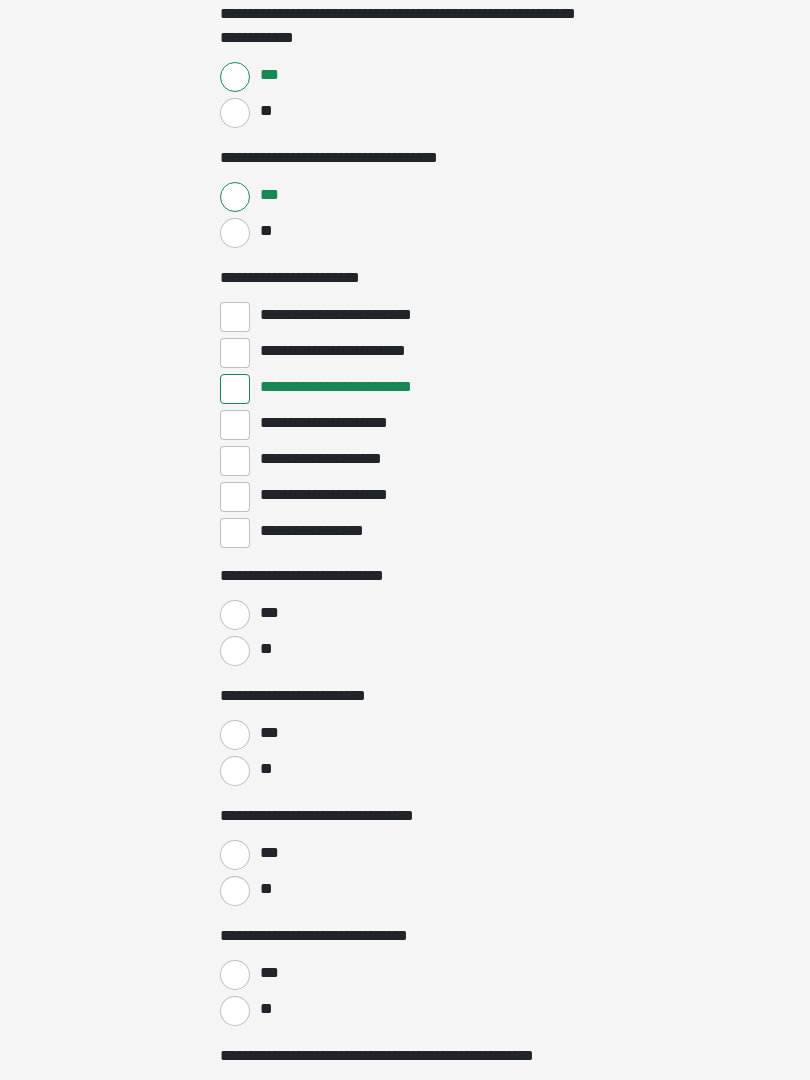scroll, scrollTop: 2932, scrollLeft: 0, axis: vertical 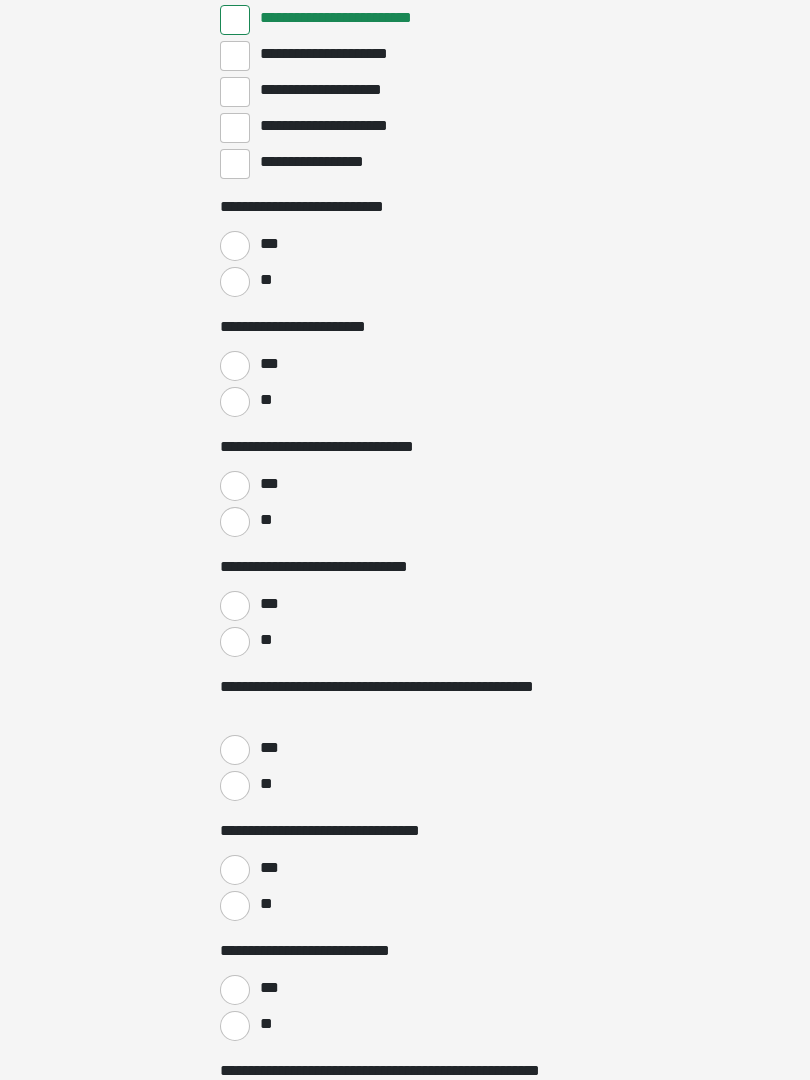 click on "**" at bounding box center [235, 786] 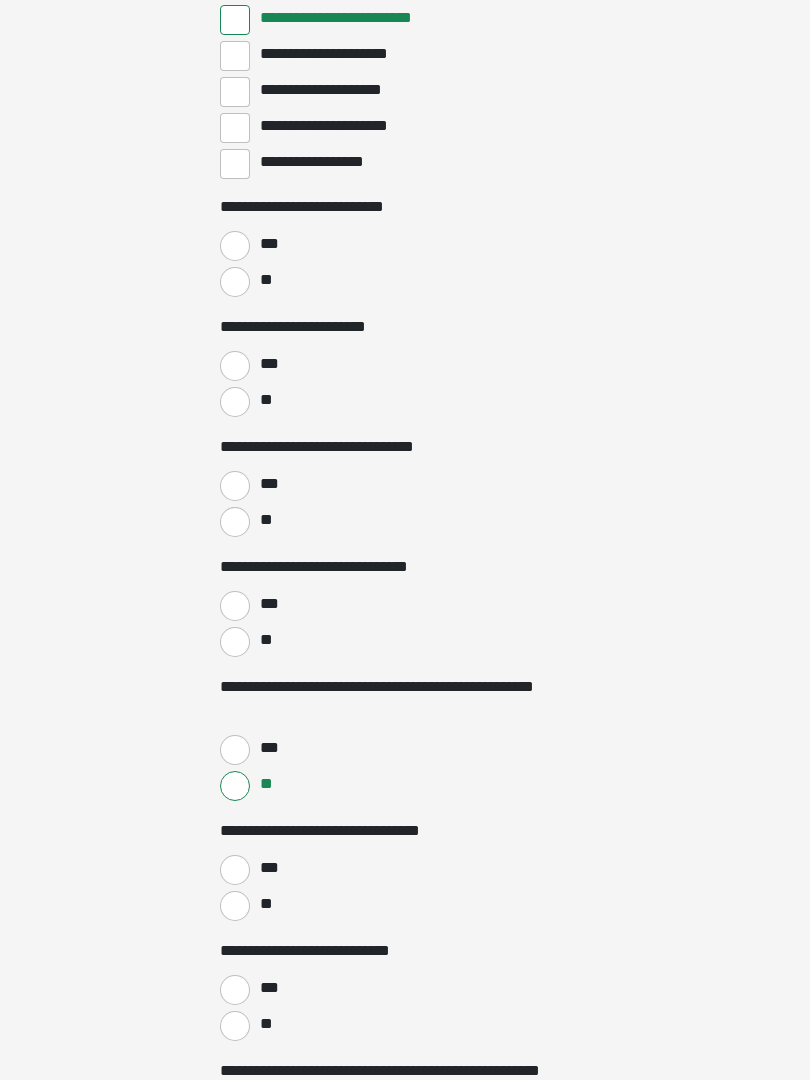 click on "**" at bounding box center [235, 906] 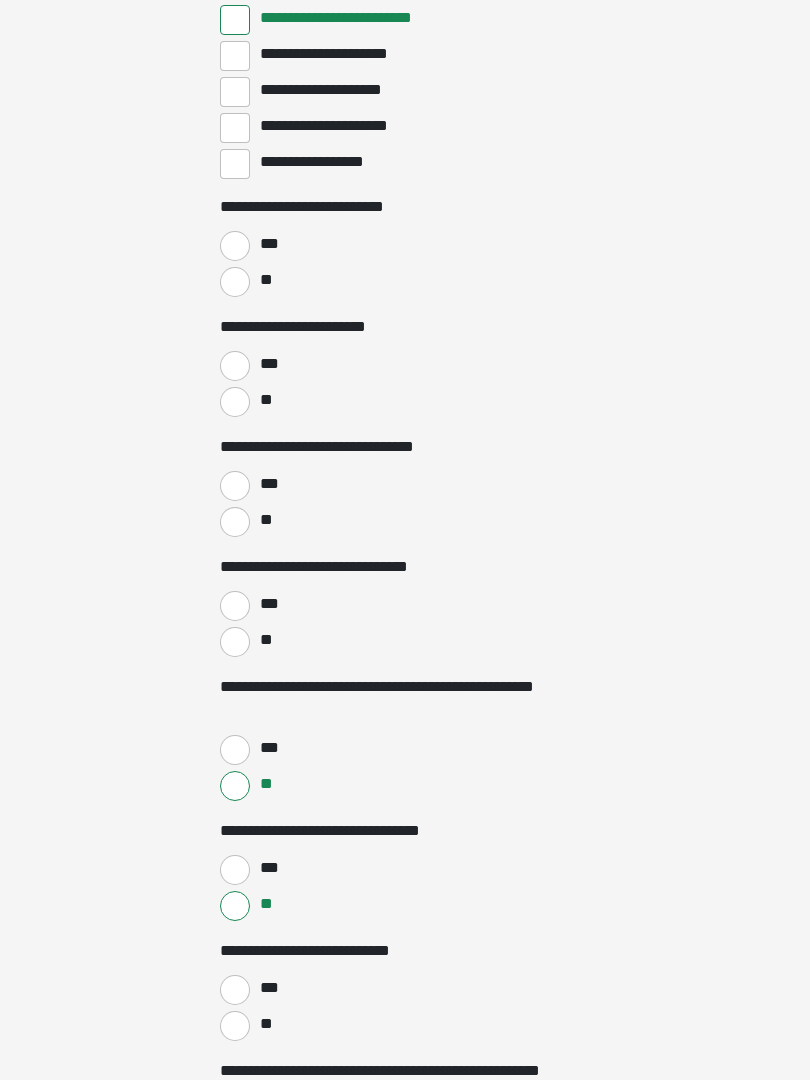 click on "**" at bounding box center (235, 1026) 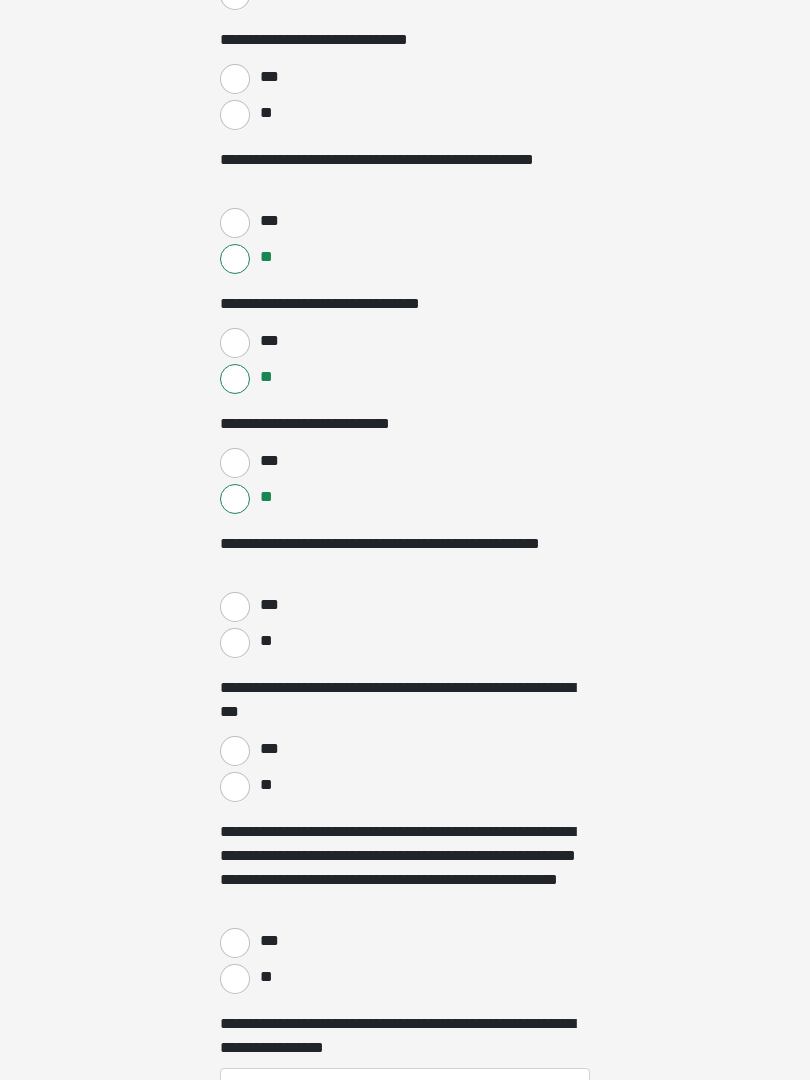 scroll, scrollTop: 3918, scrollLeft: 0, axis: vertical 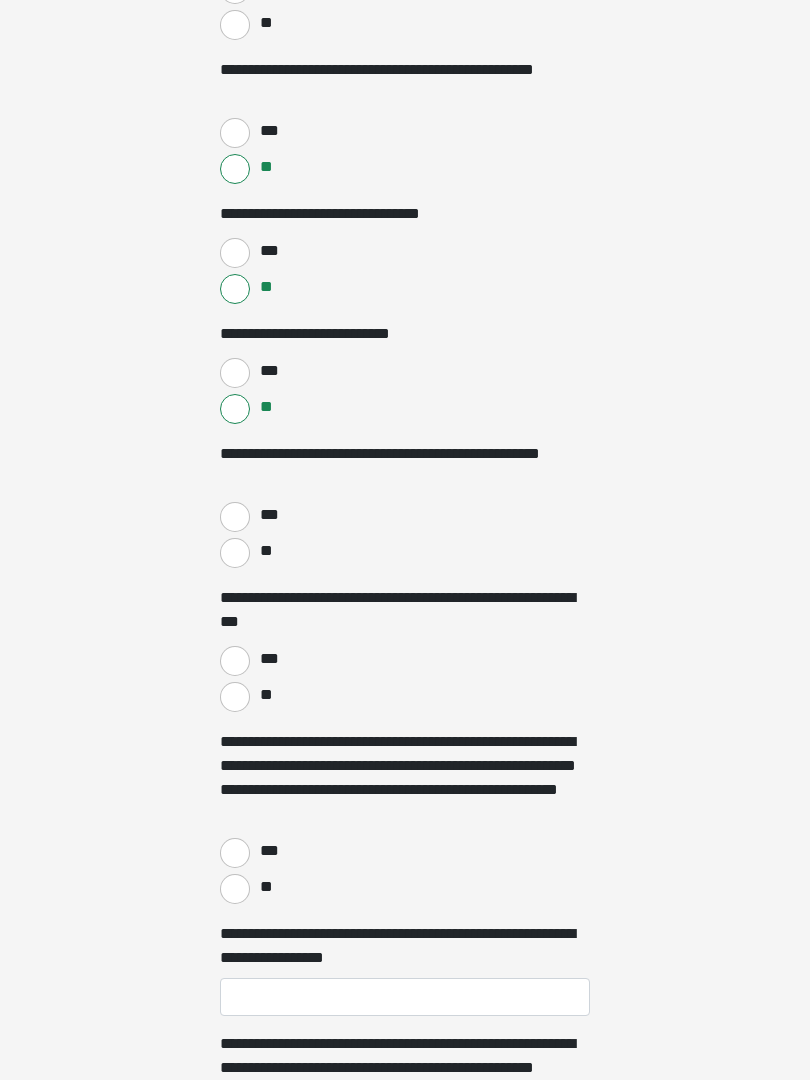 click on "**" at bounding box center [235, 553] 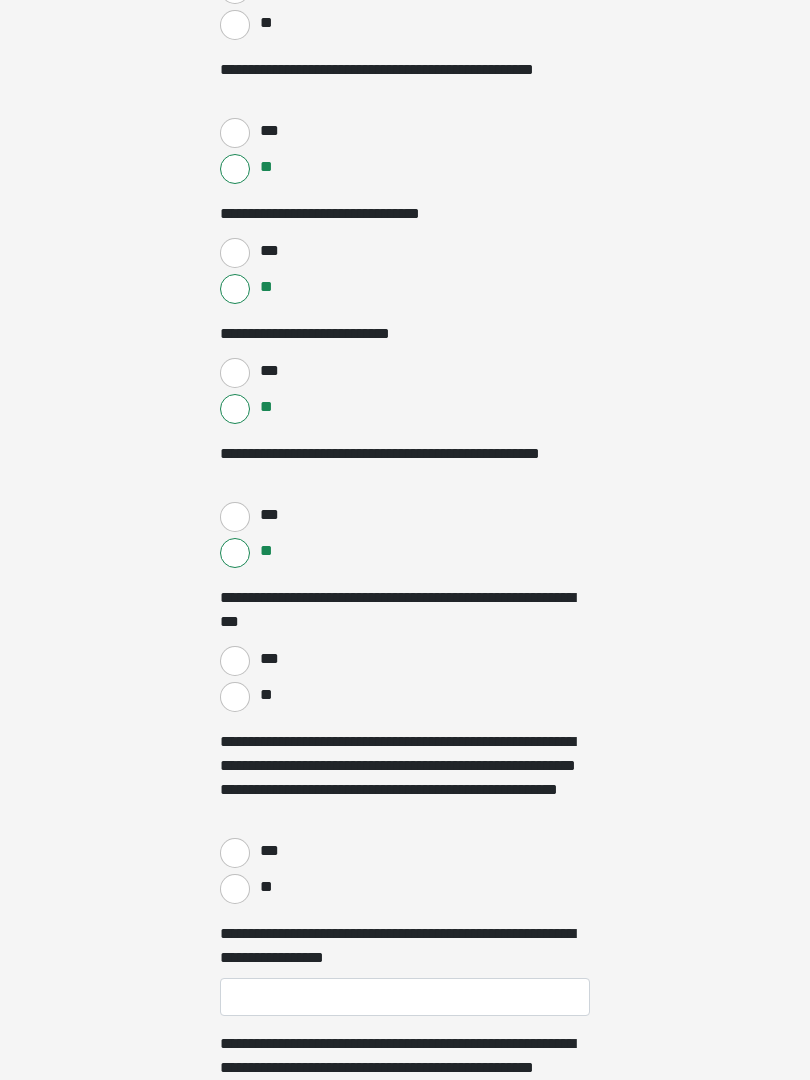 click on "**" at bounding box center [265, 887] 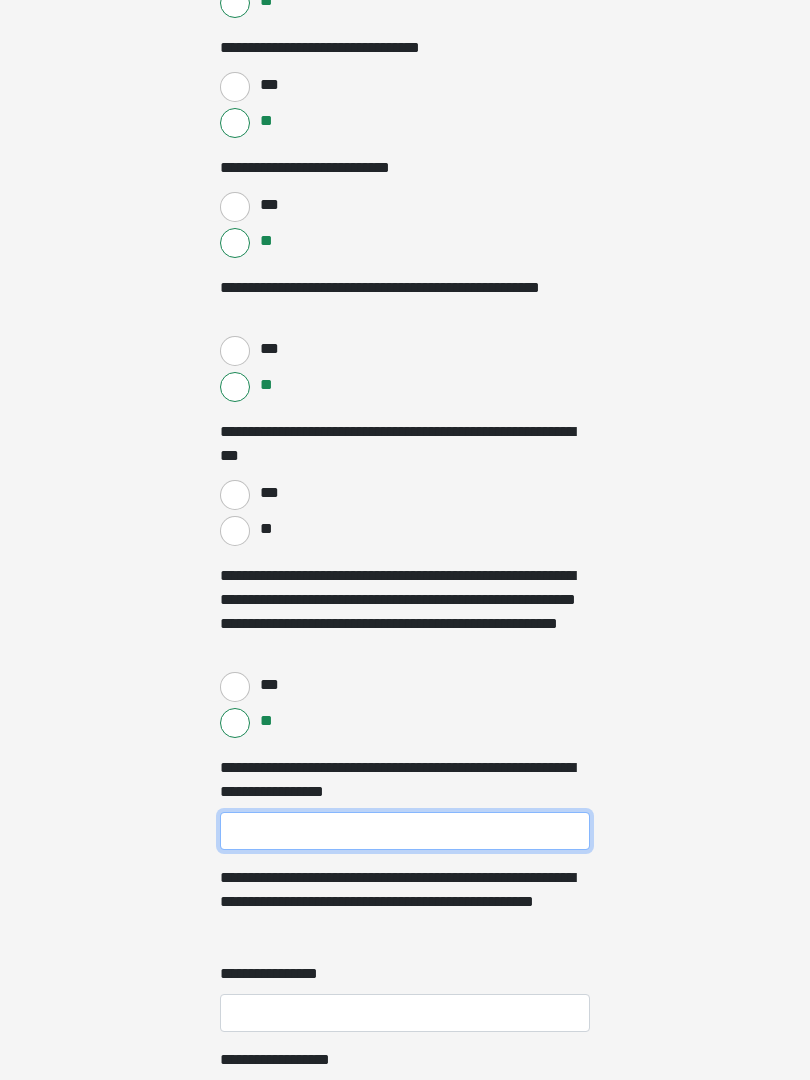 click on "**********" at bounding box center (405, 831) 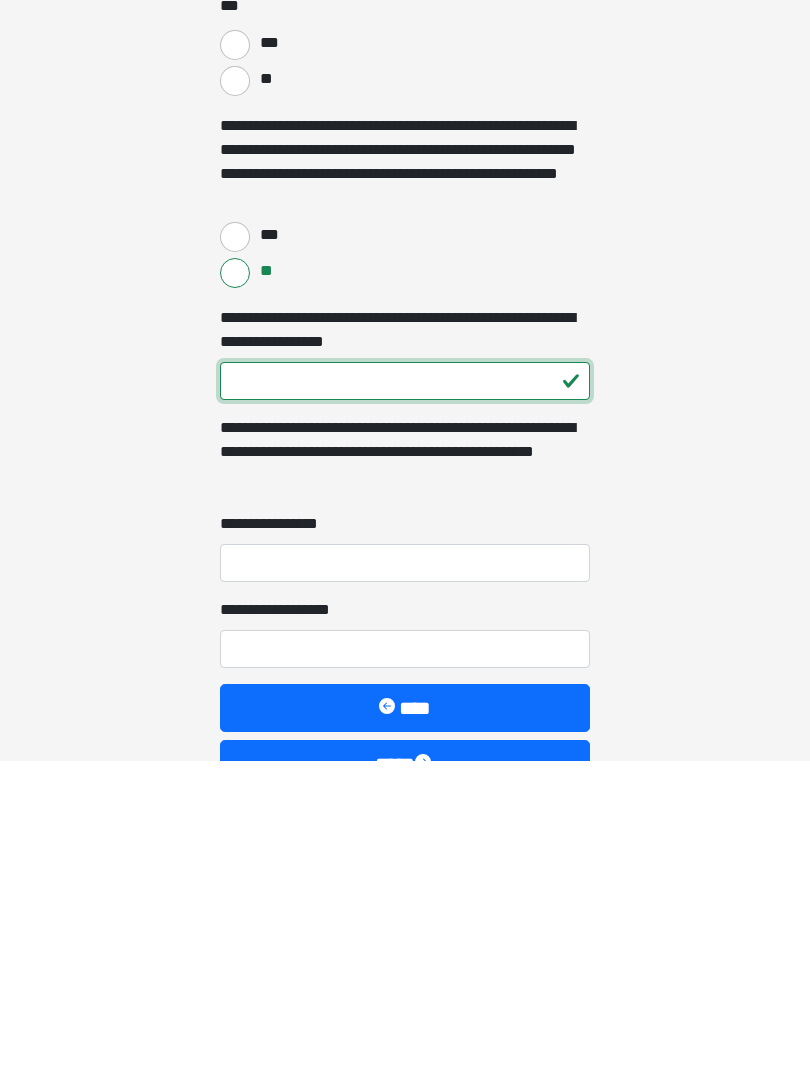 type on "***" 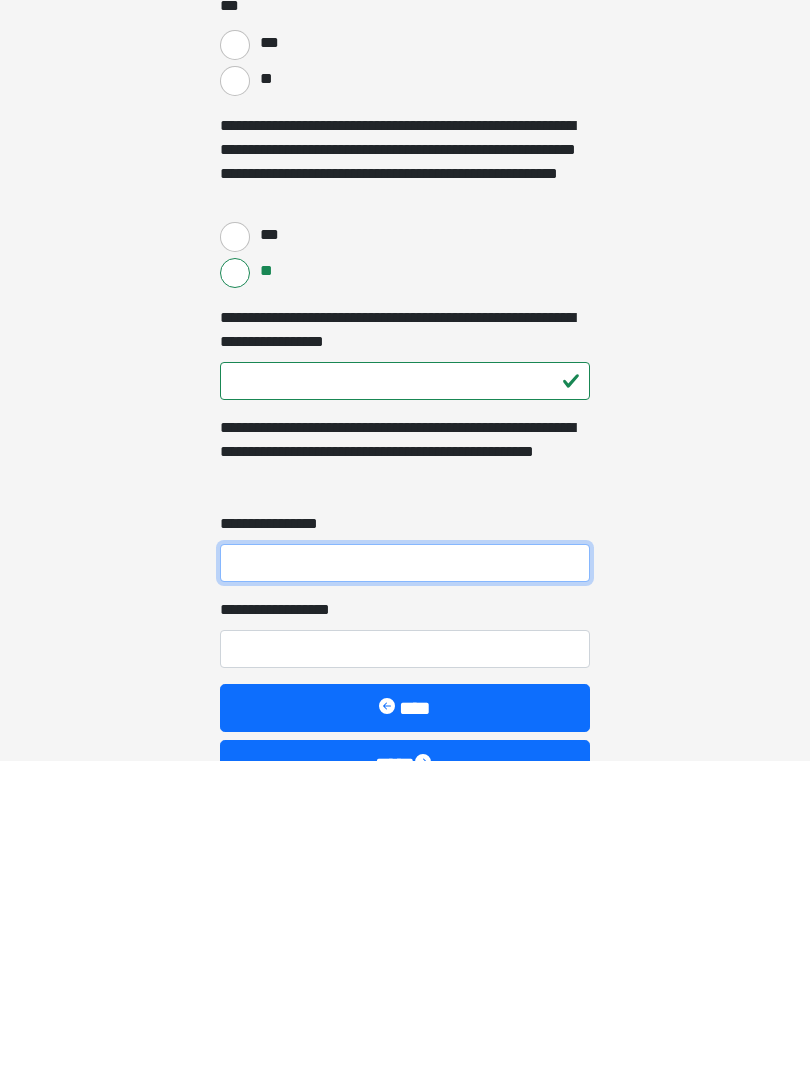 click on "**********" at bounding box center [405, 883] 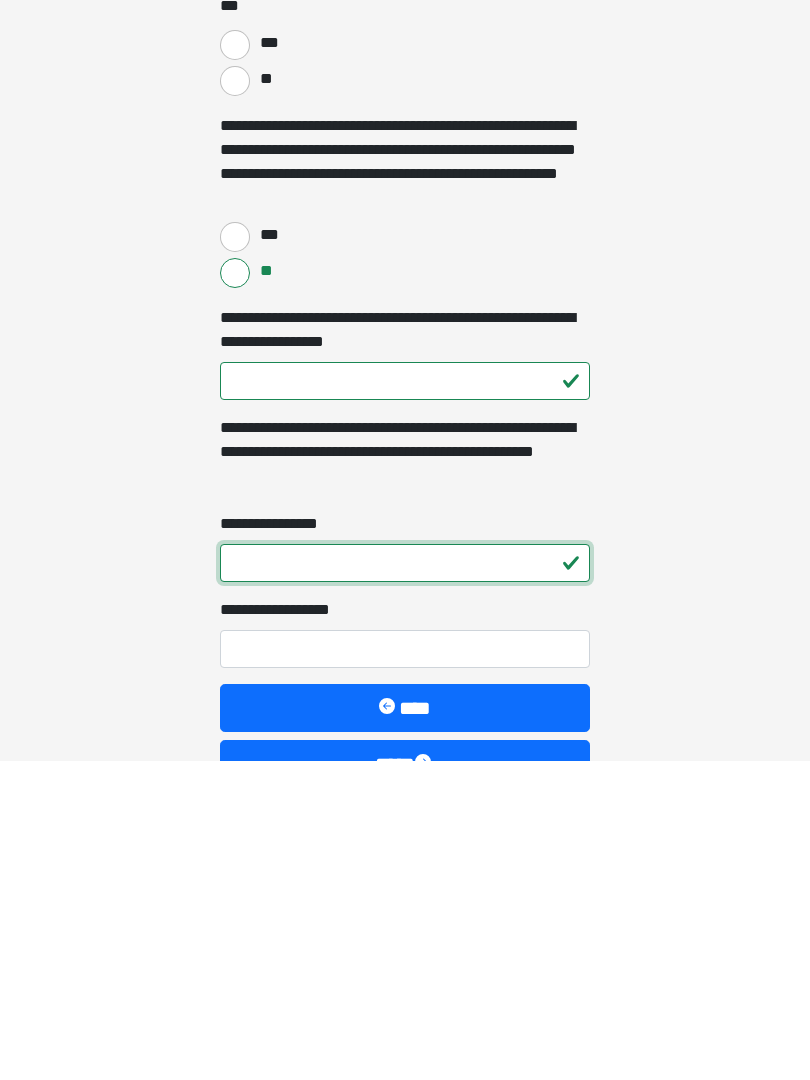 type on "*" 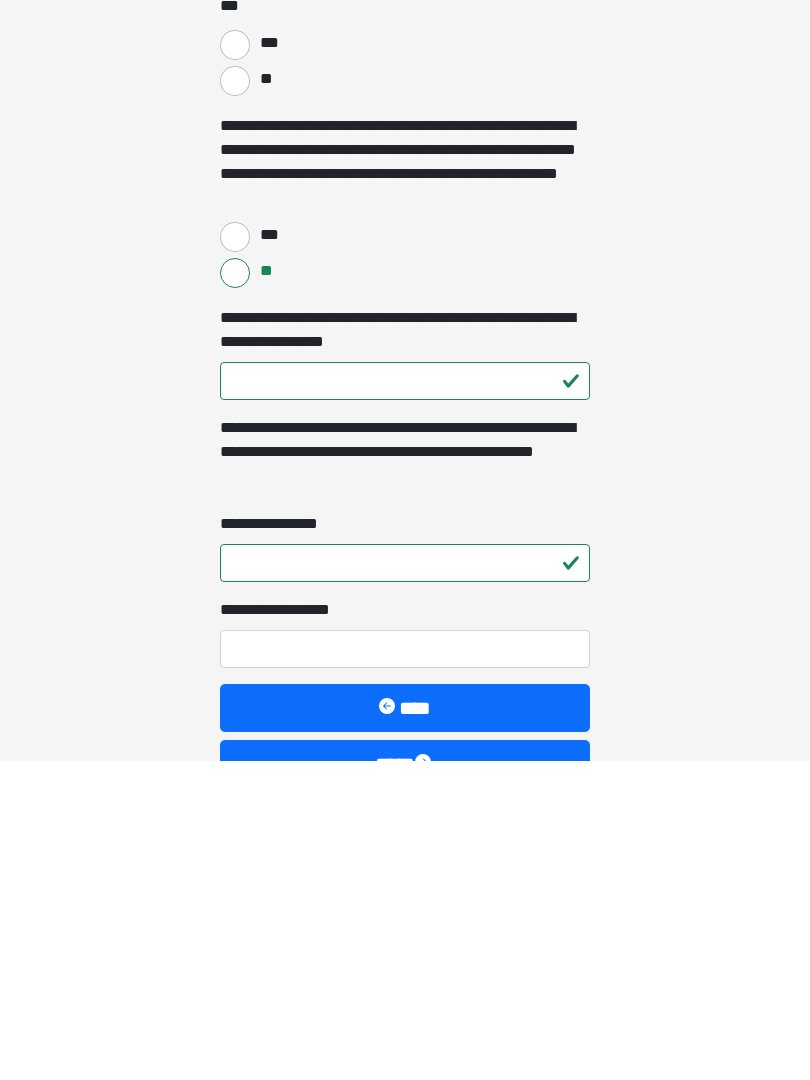 click on "**********" at bounding box center [283, 930] 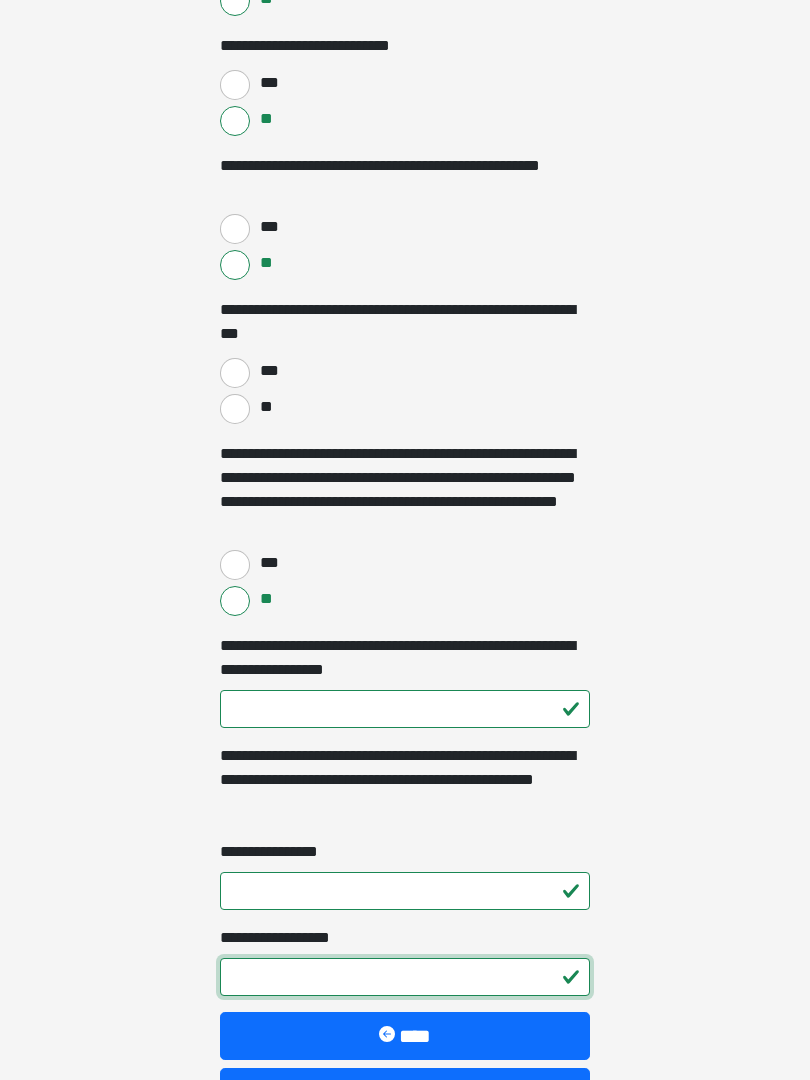 scroll, scrollTop: 4195, scrollLeft: 0, axis: vertical 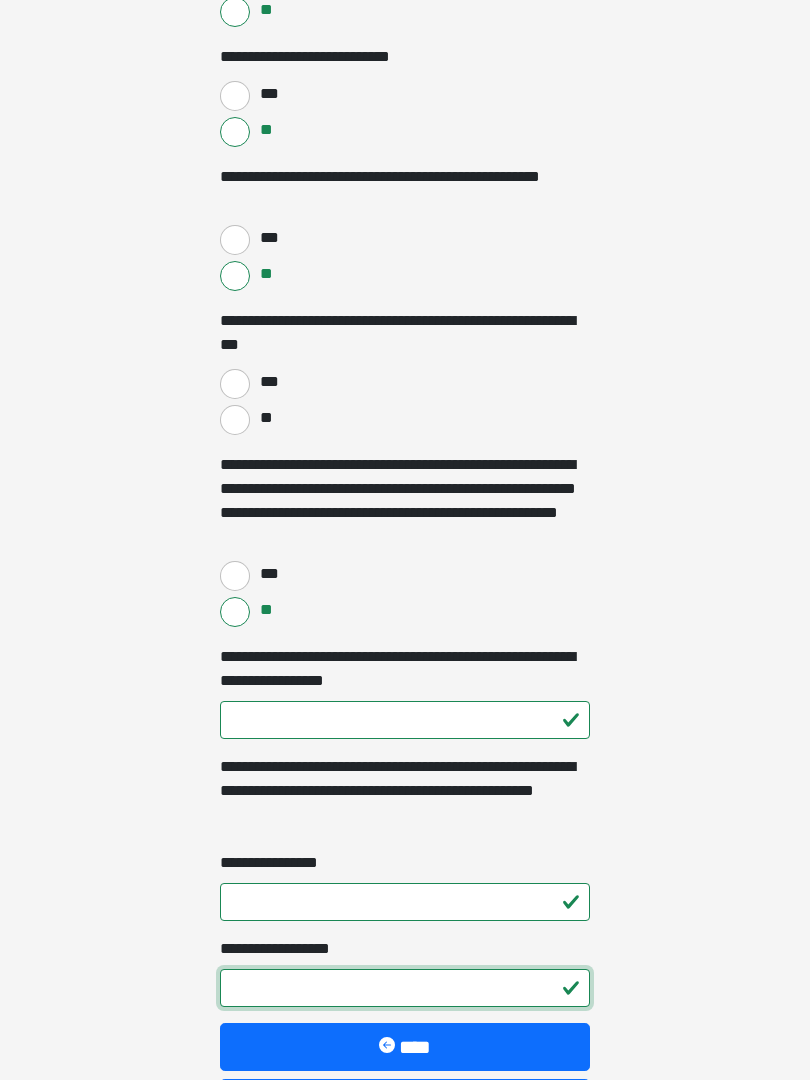 type on "*" 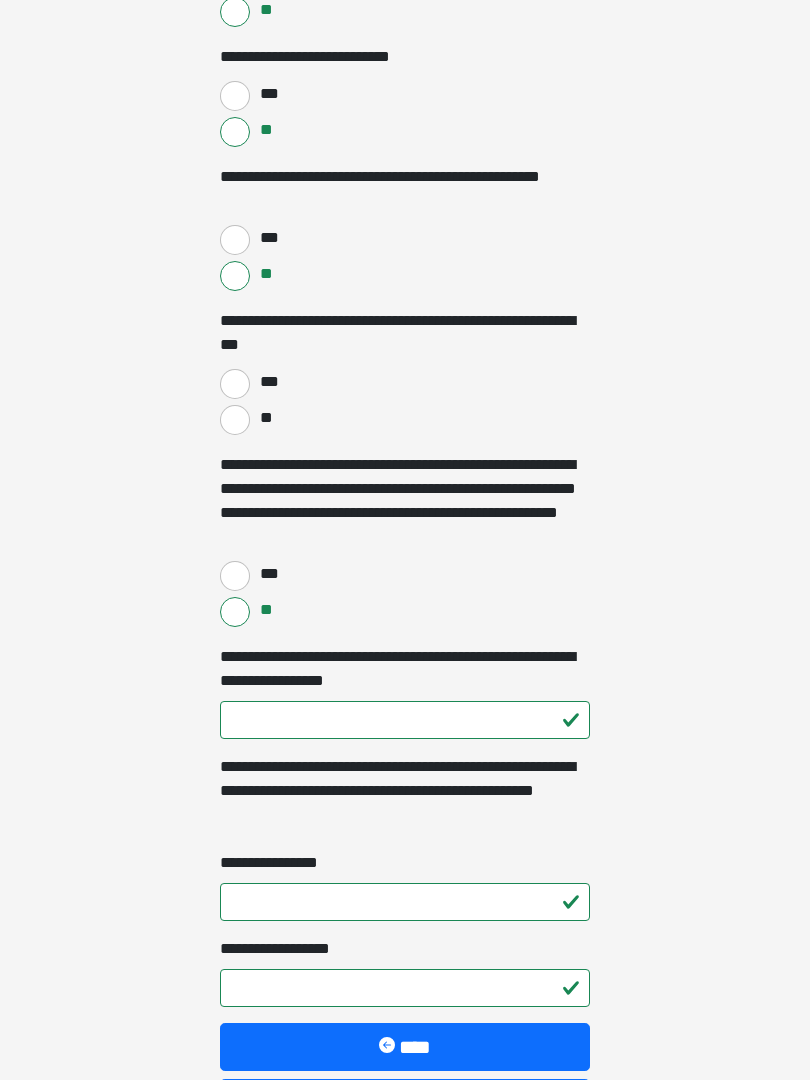 click on "***" at bounding box center (235, 384) 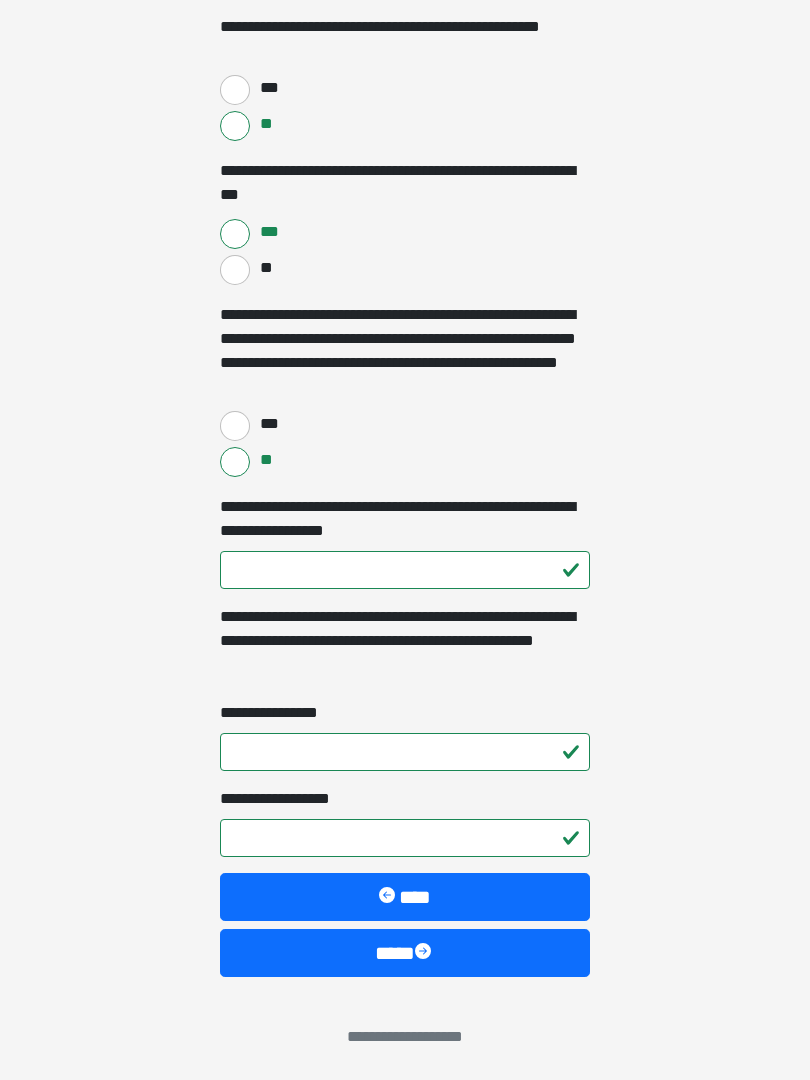 scroll, scrollTop: 4345, scrollLeft: 0, axis: vertical 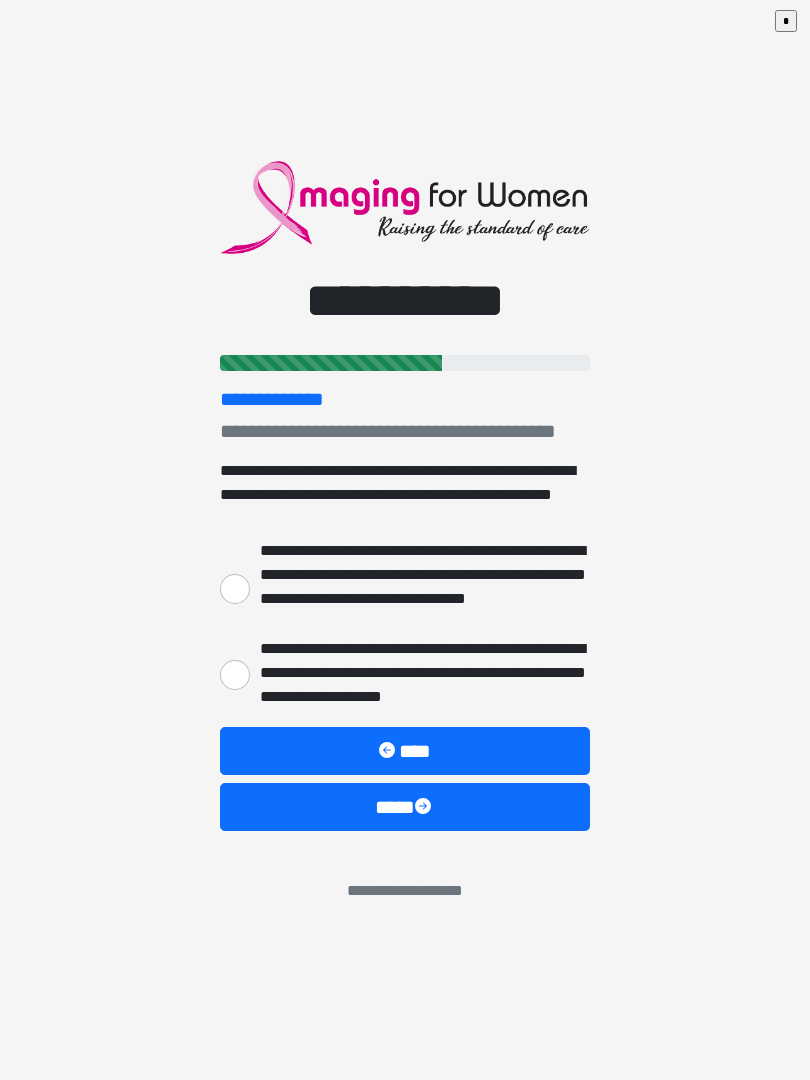 click on "**********" at bounding box center (235, 589) 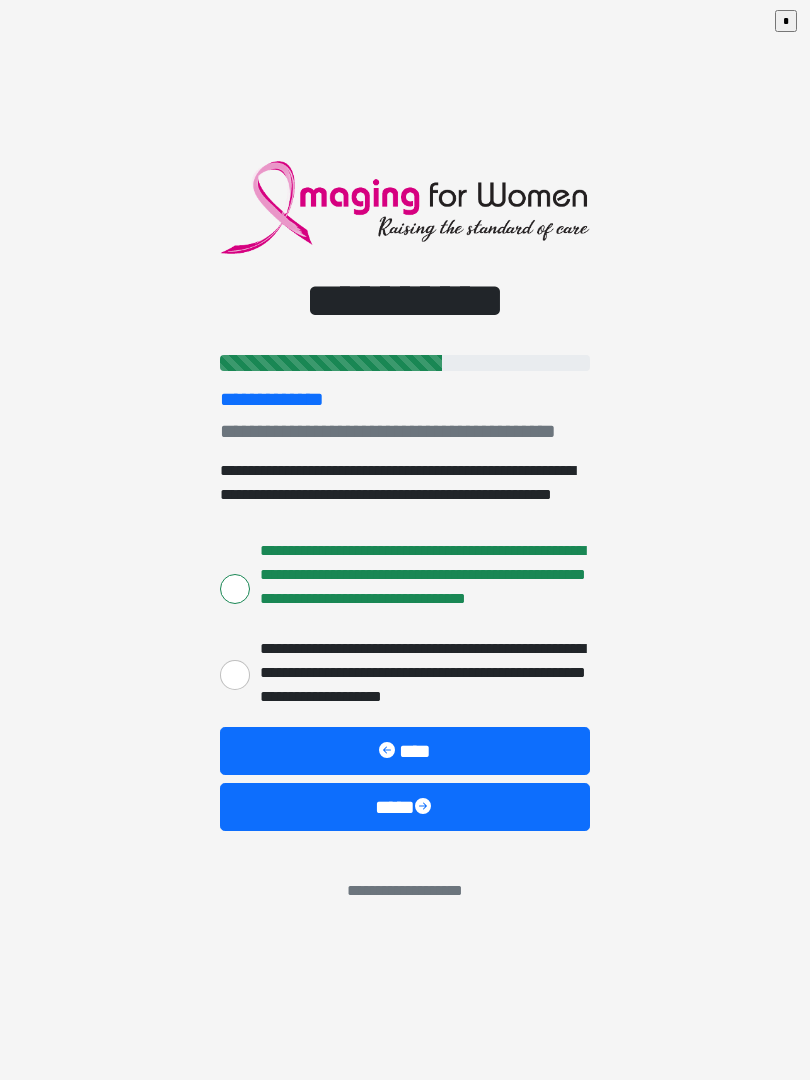 click on "****" at bounding box center [405, 807] 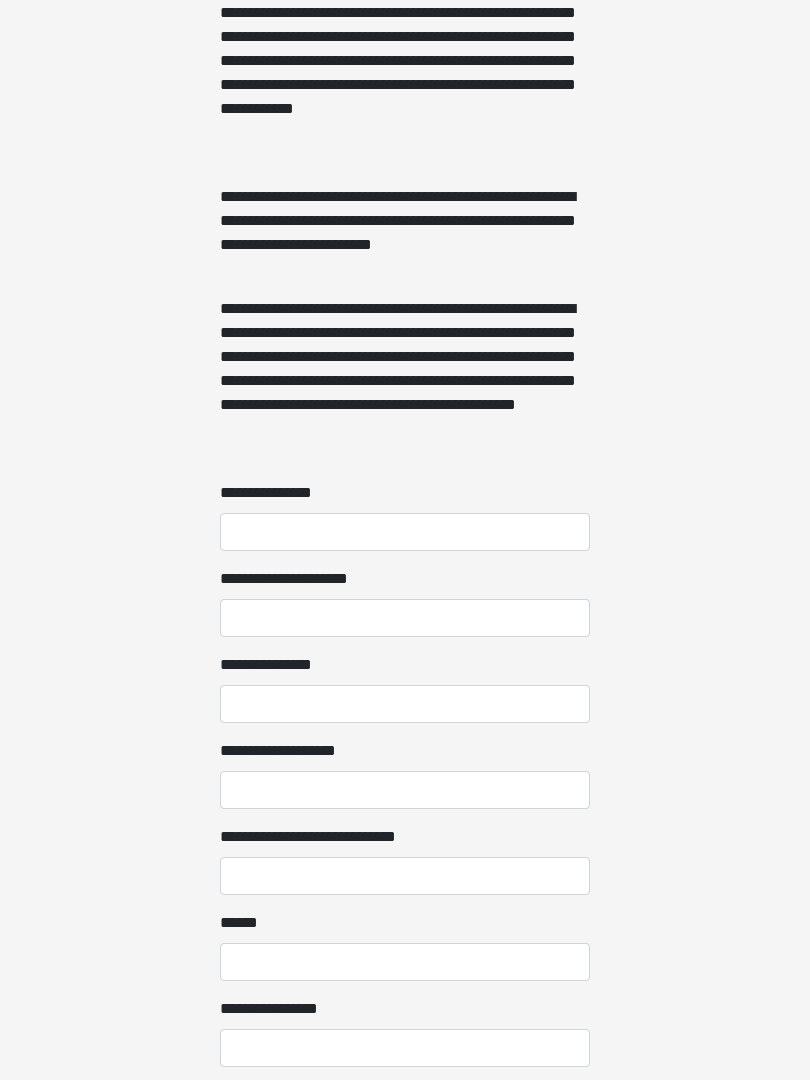 scroll, scrollTop: 1269, scrollLeft: 0, axis: vertical 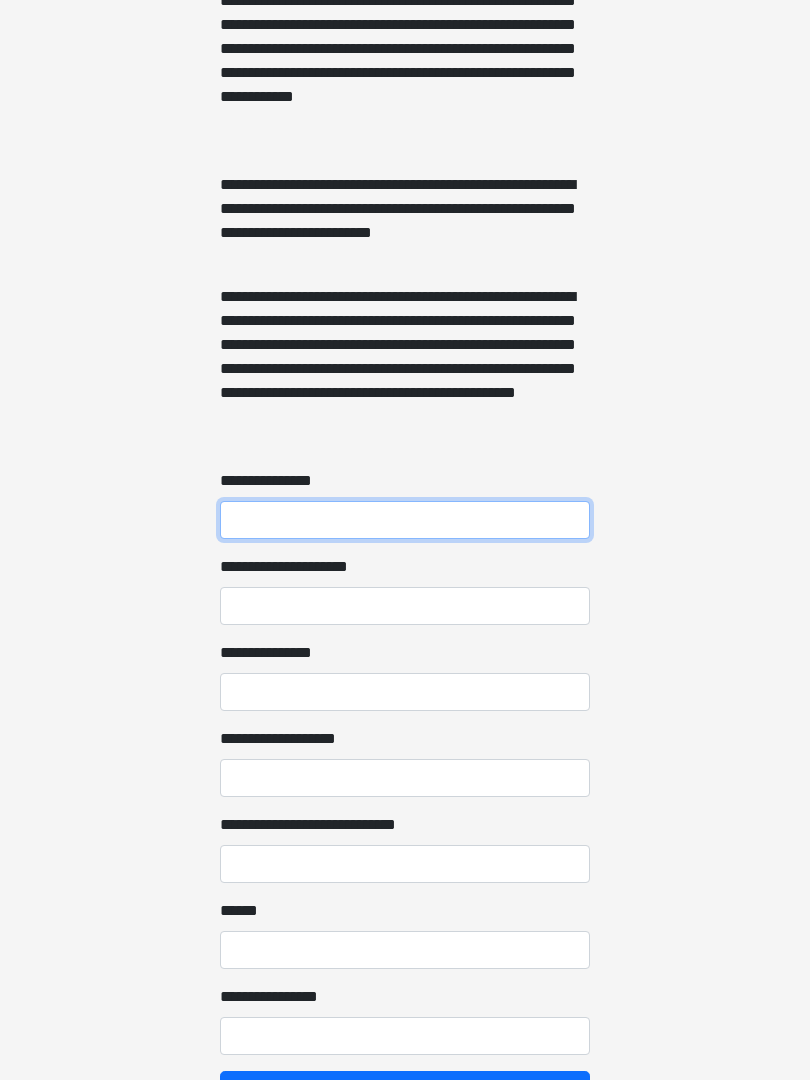 click on "**********" at bounding box center [405, 520] 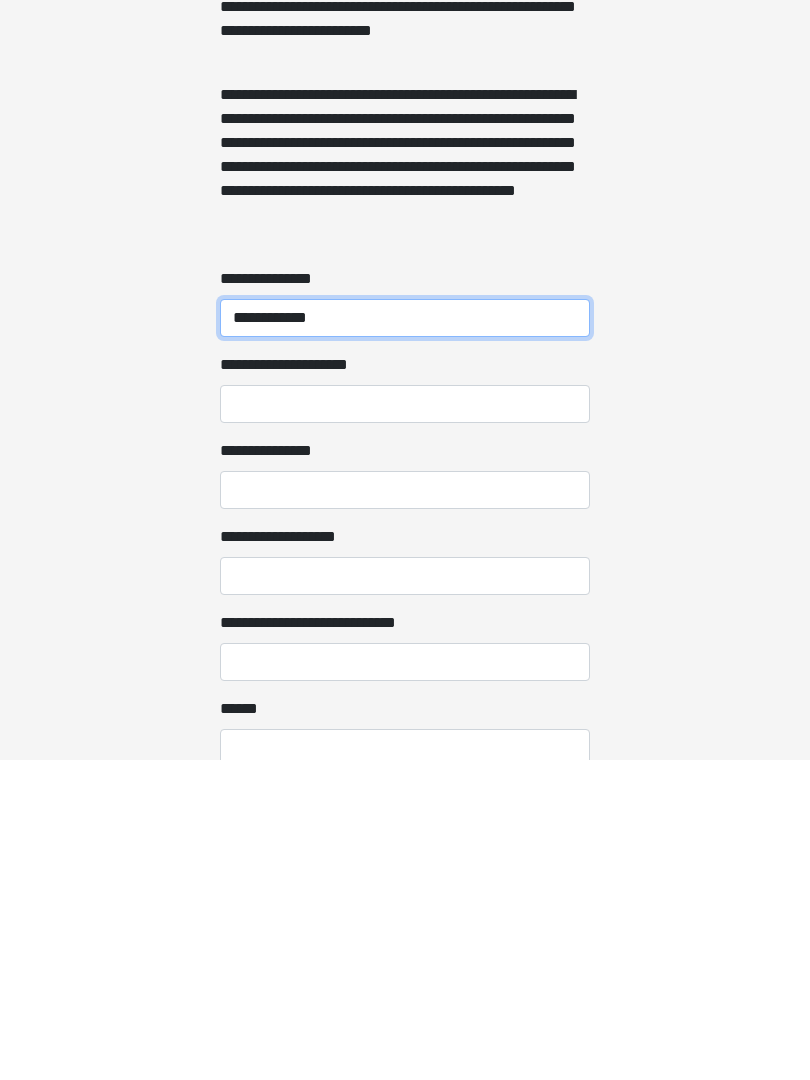 scroll, scrollTop: 1155, scrollLeft: 0, axis: vertical 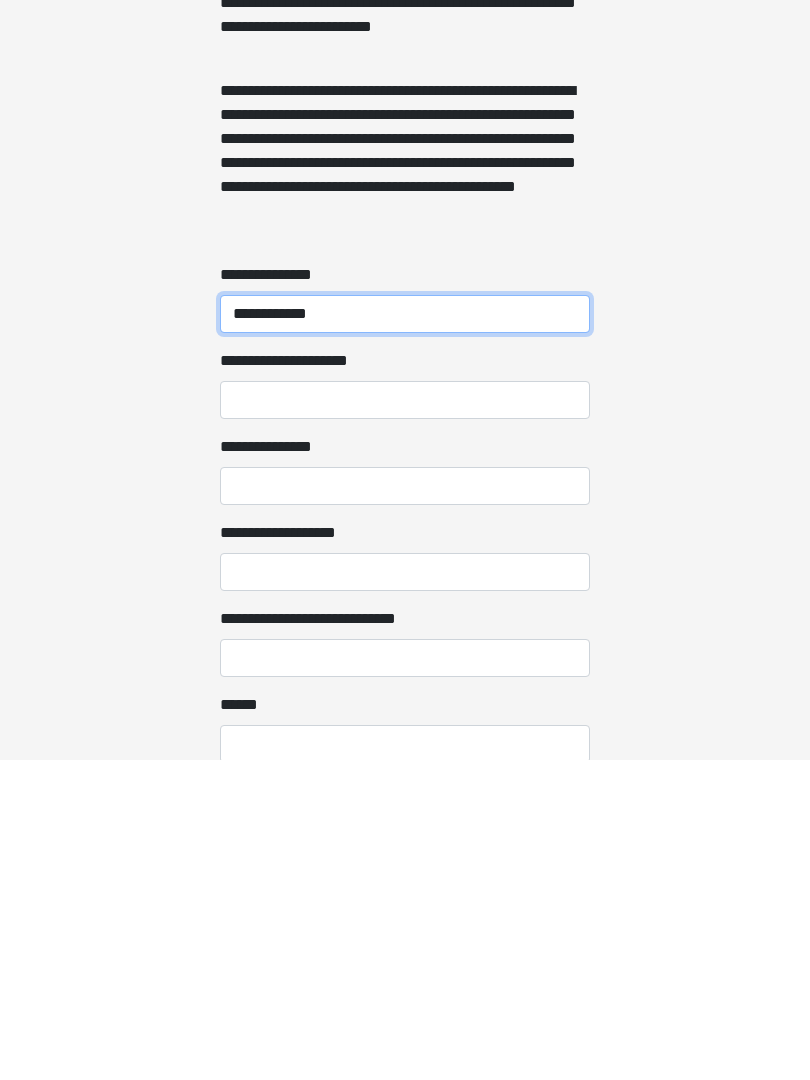 type on "**********" 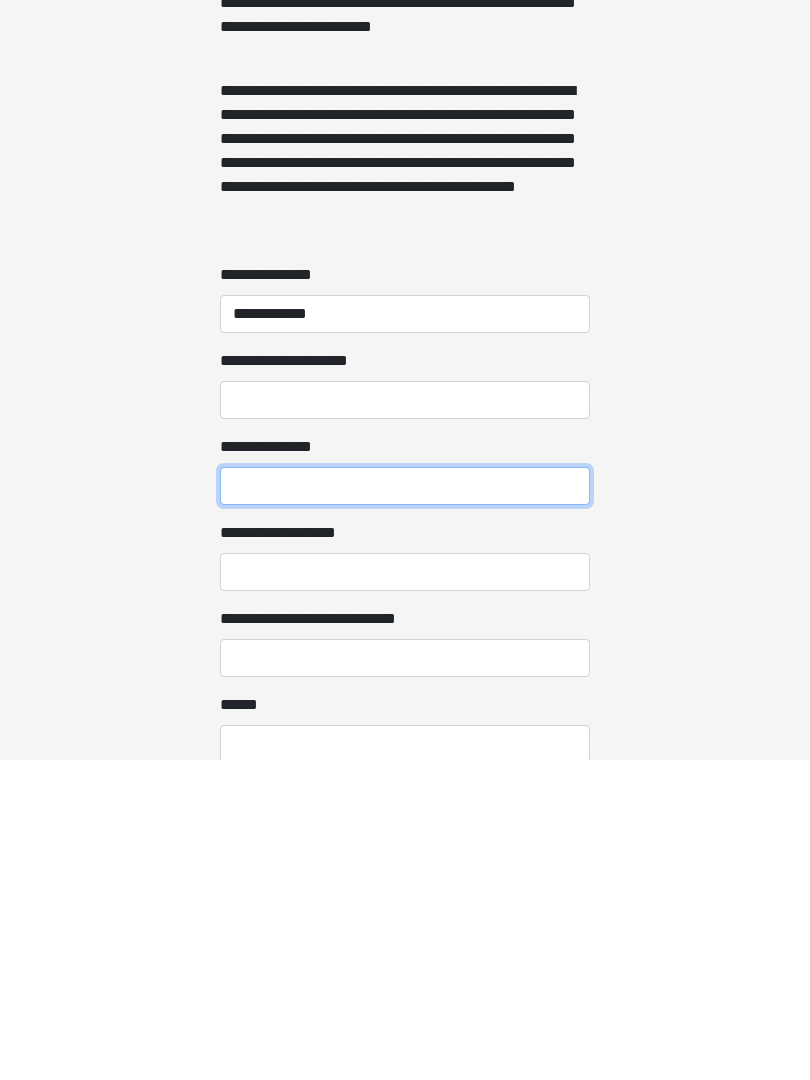 click on "**********" at bounding box center (405, 806) 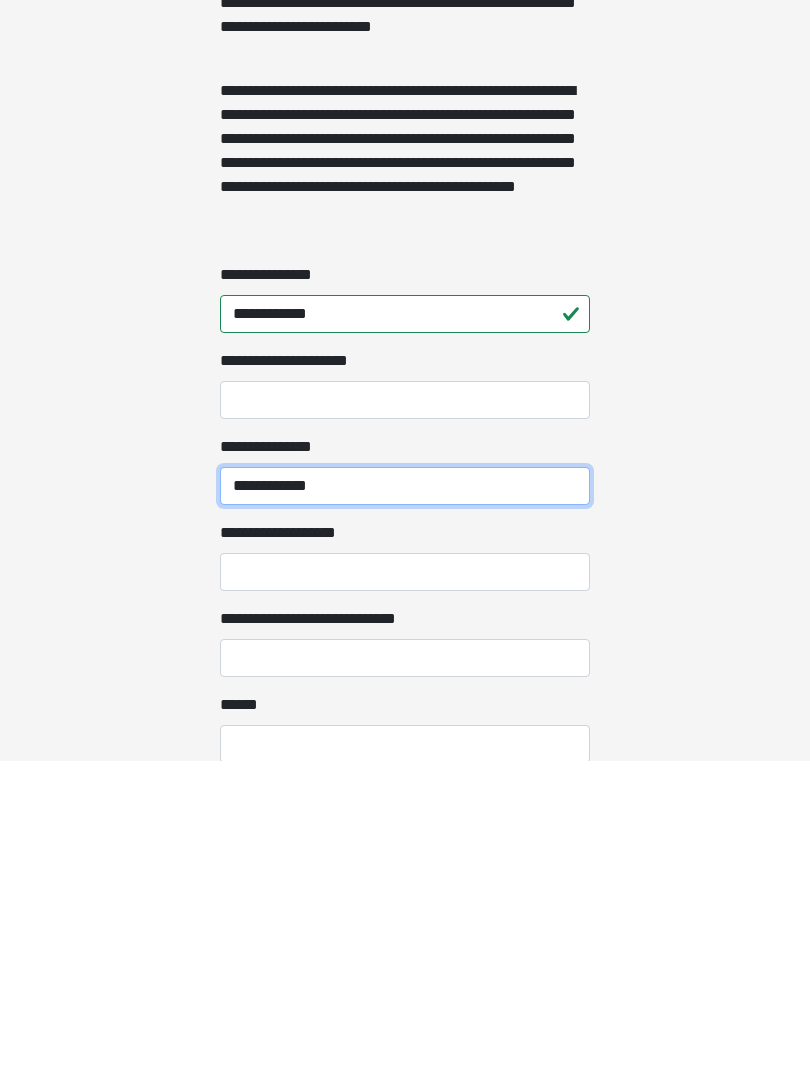type on "**********" 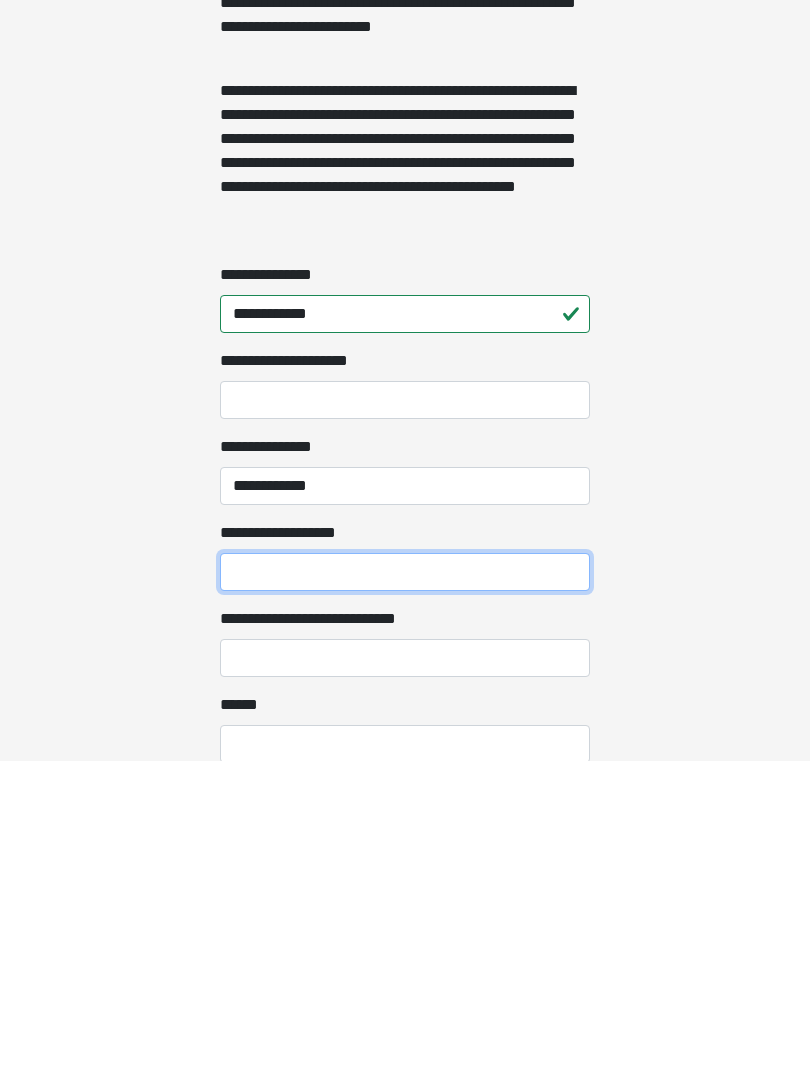 click on "**********" at bounding box center (405, 892) 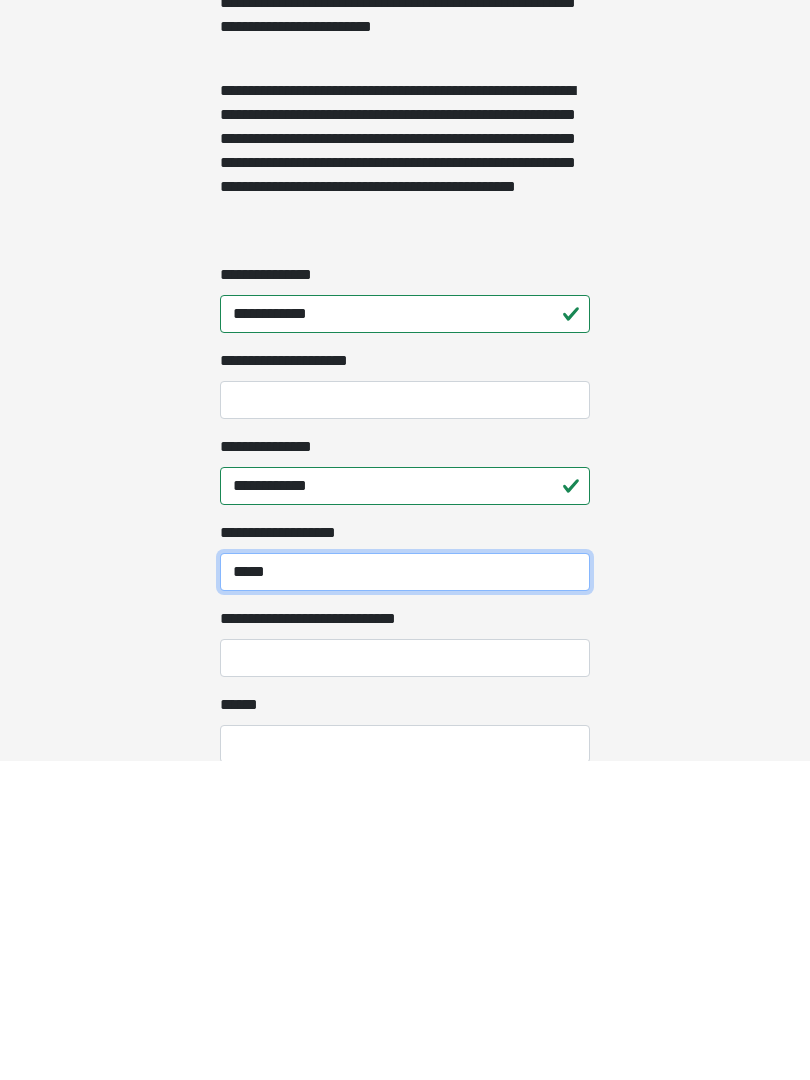 type on "*****" 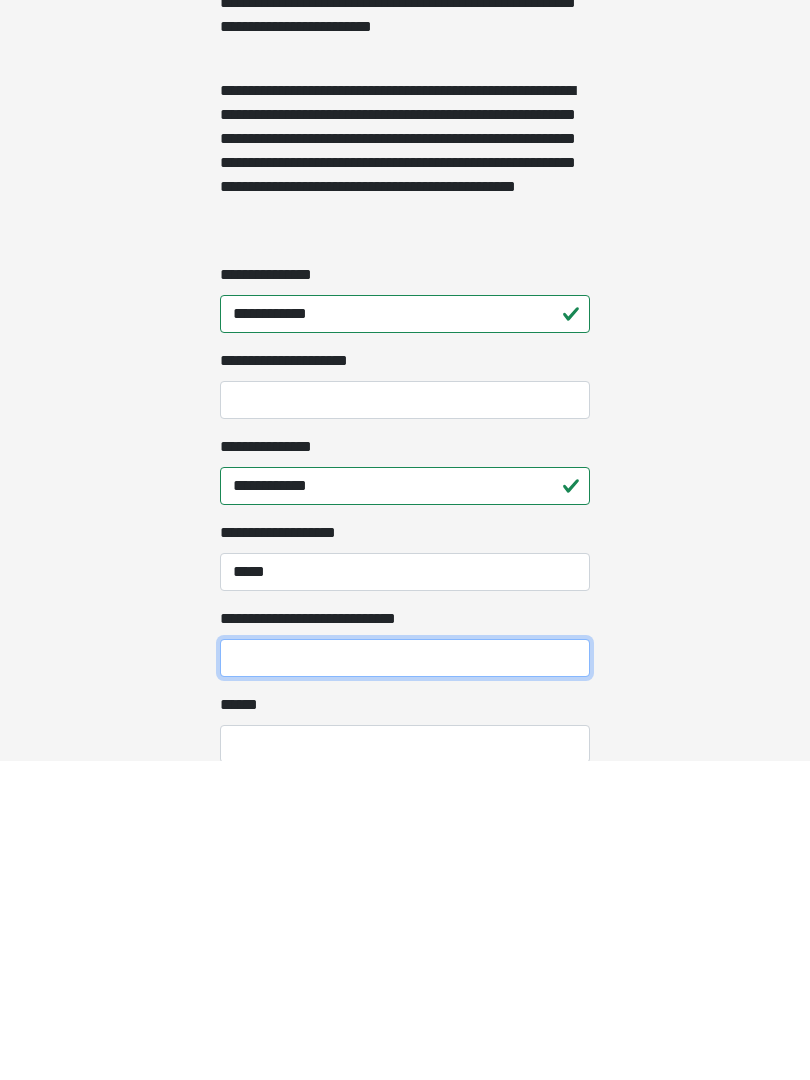 click on "**********" at bounding box center [405, 978] 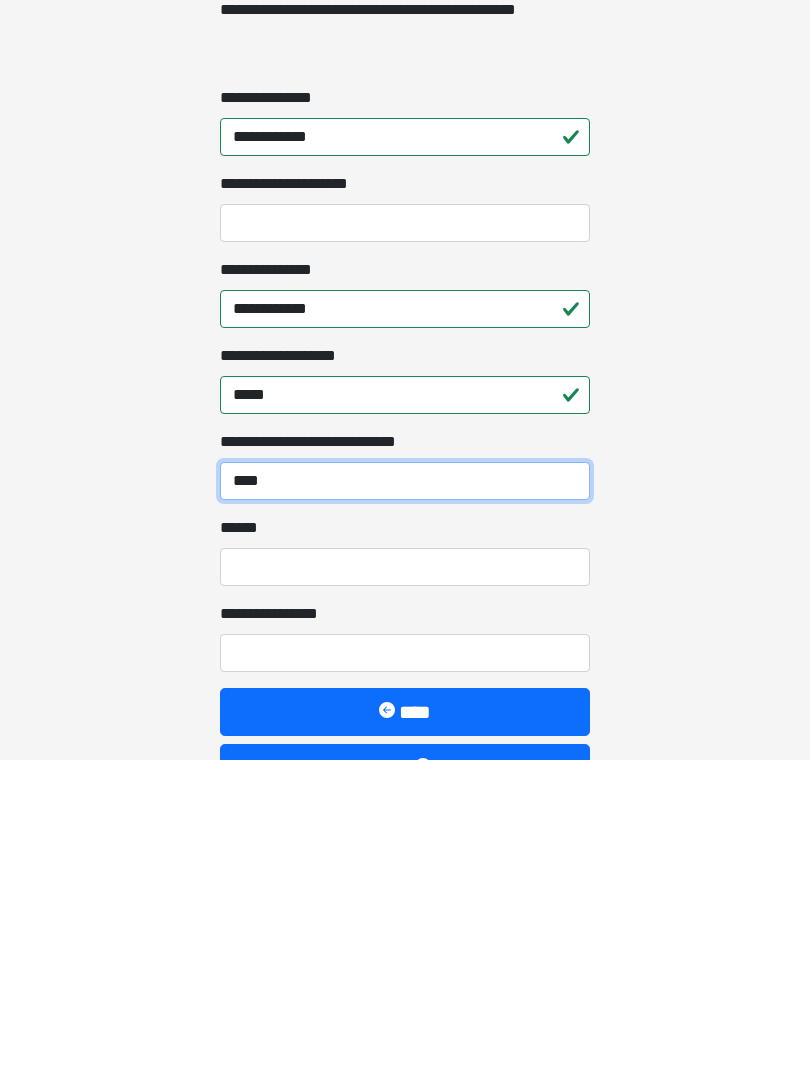 scroll, scrollTop: 1341, scrollLeft: 0, axis: vertical 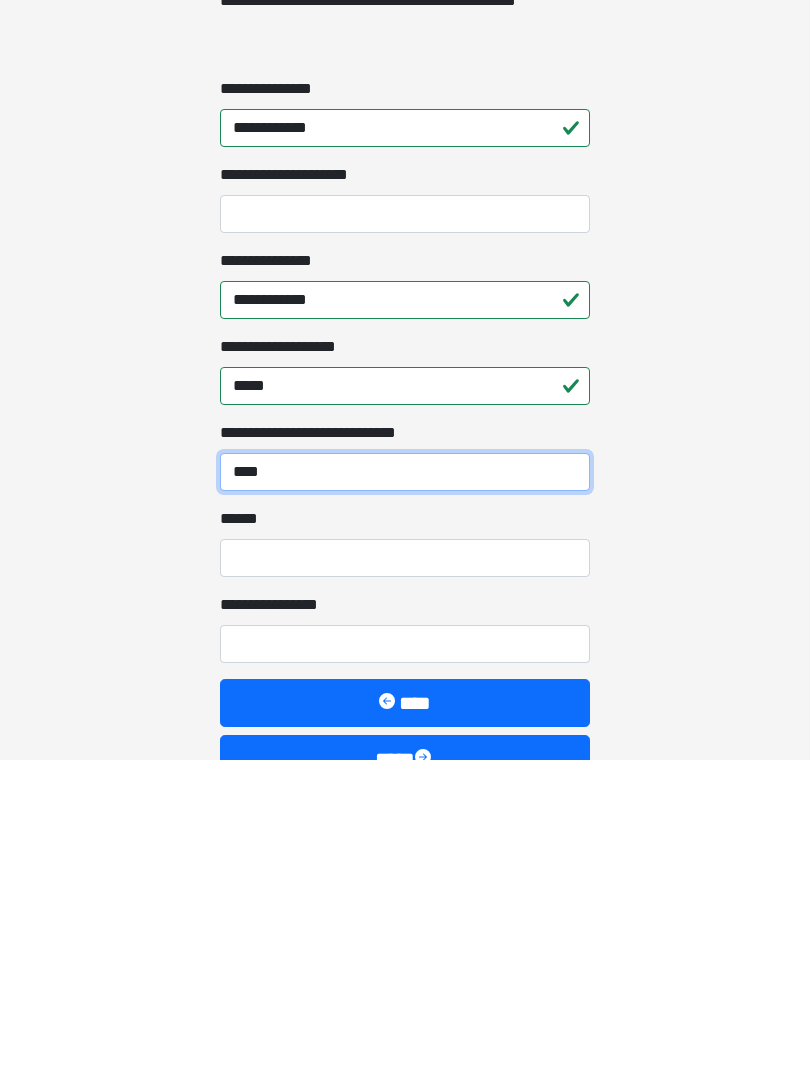 type on "****" 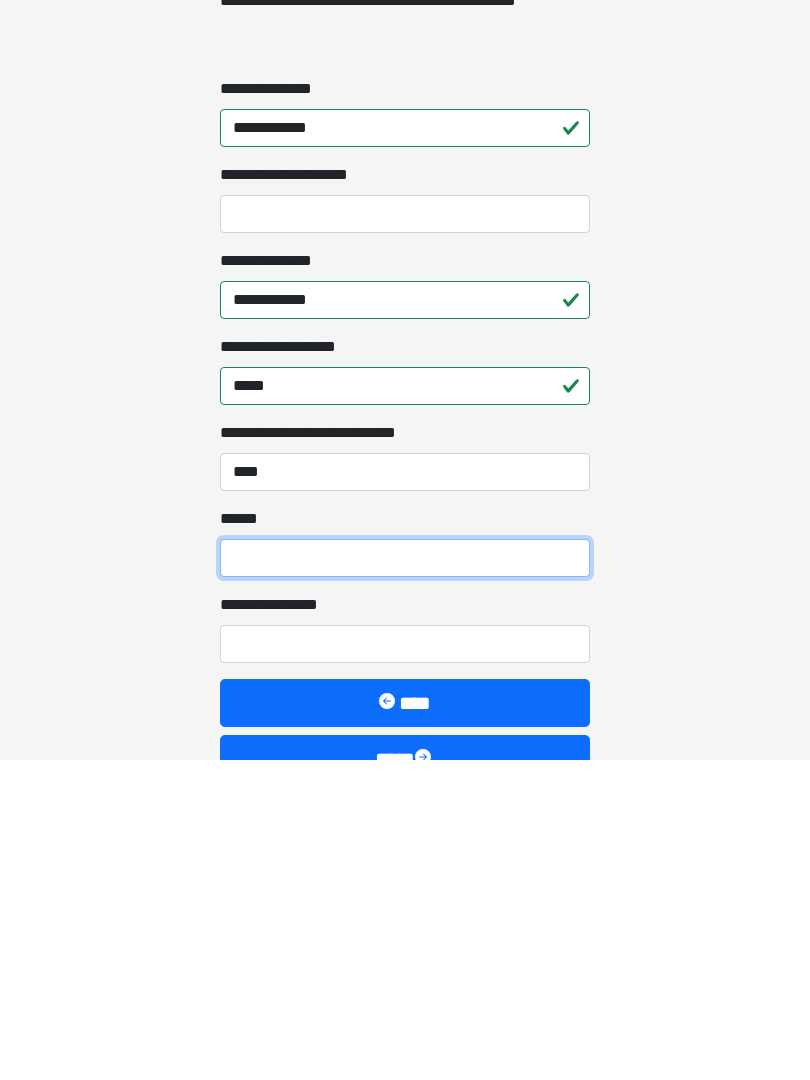 click on "**** *" at bounding box center [405, 878] 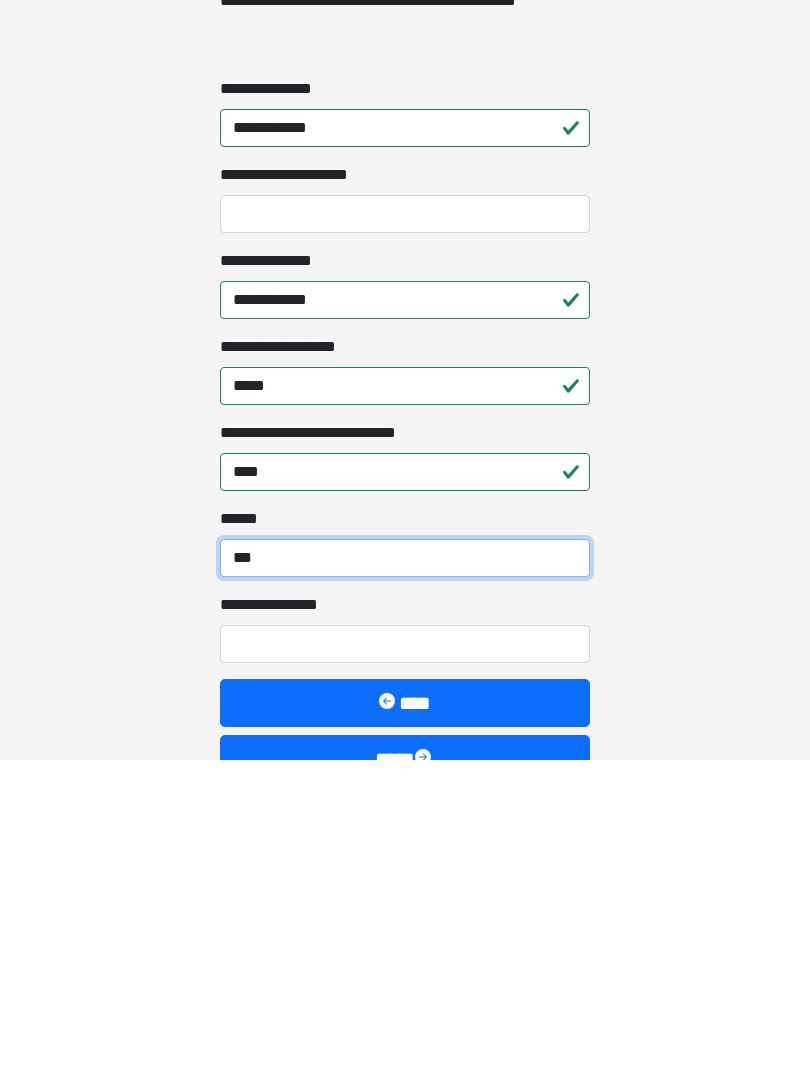 type on "***" 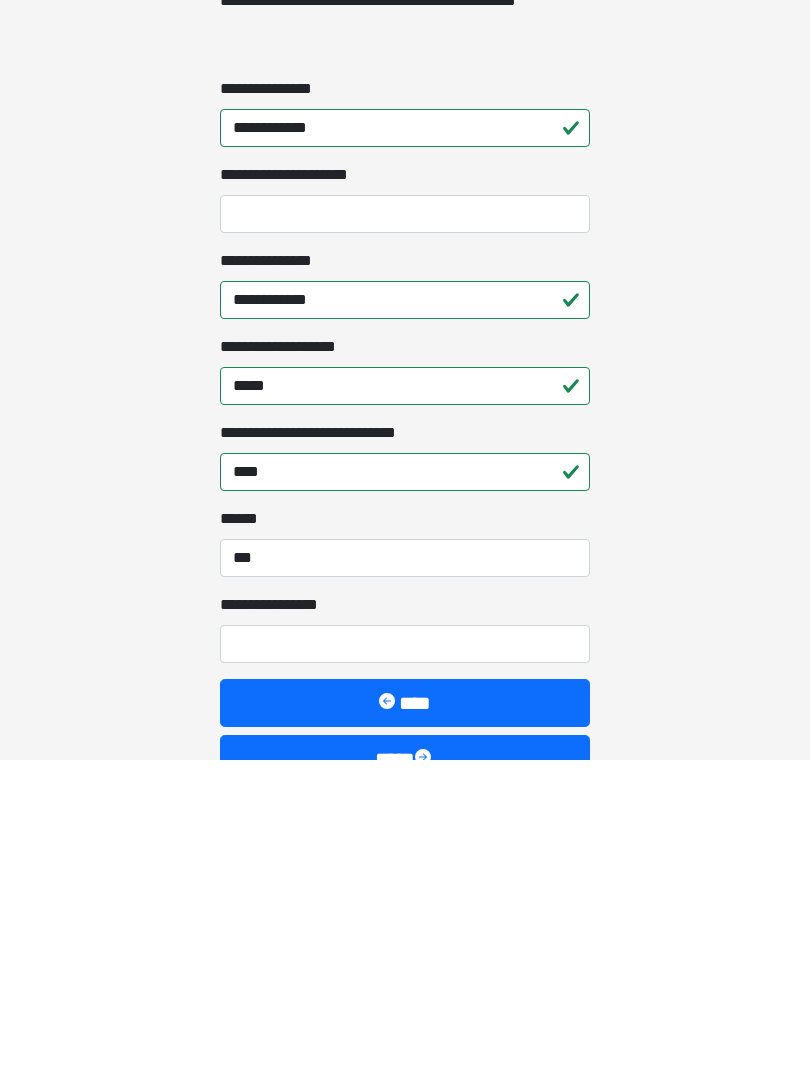 click on "**********" at bounding box center (405, 964) 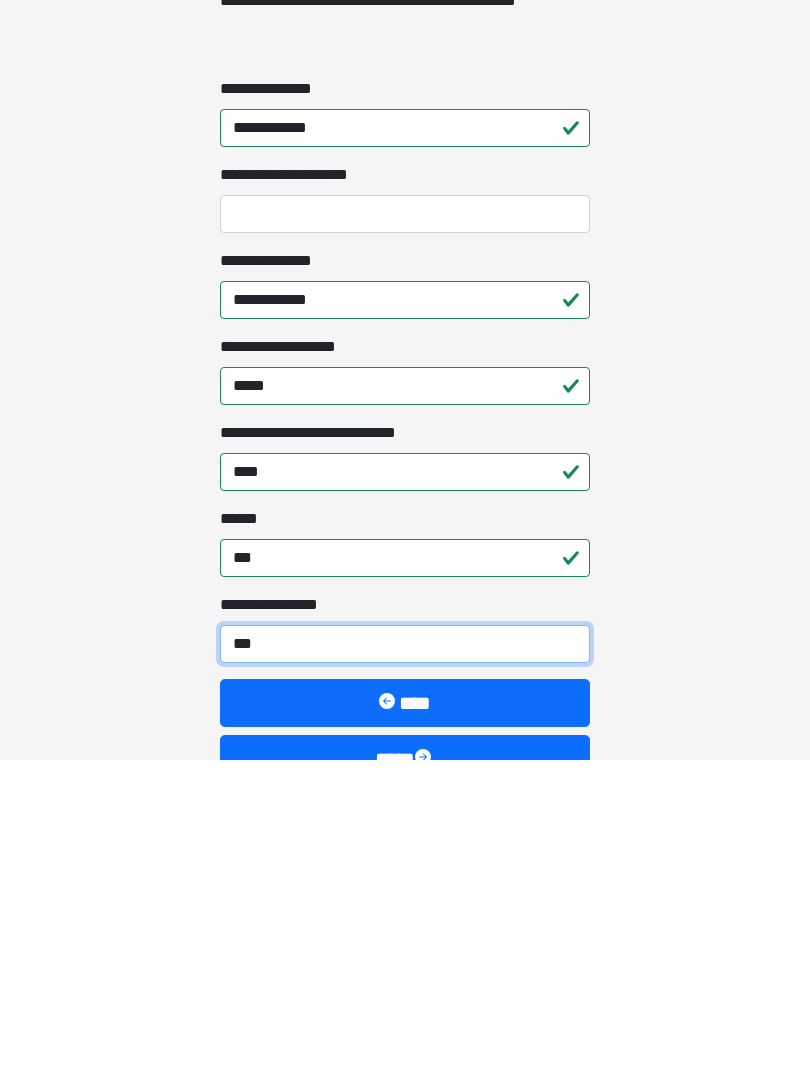 type on "****" 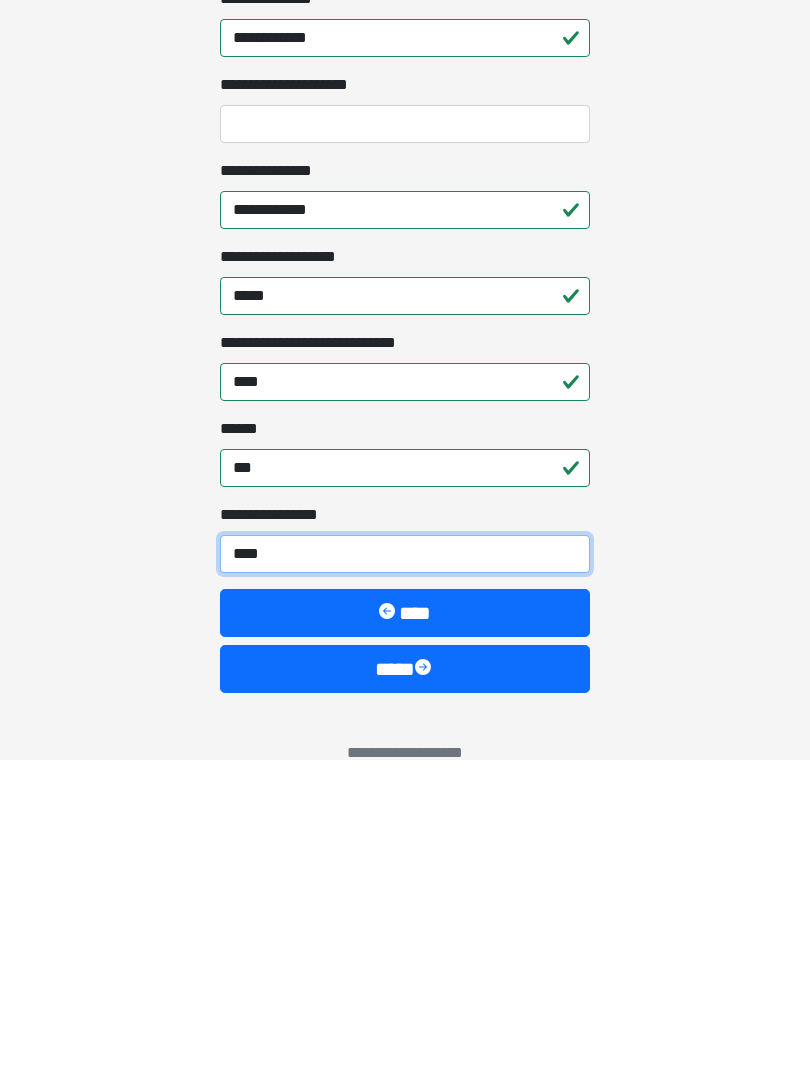 scroll, scrollTop: 1431, scrollLeft: 0, axis: vertical 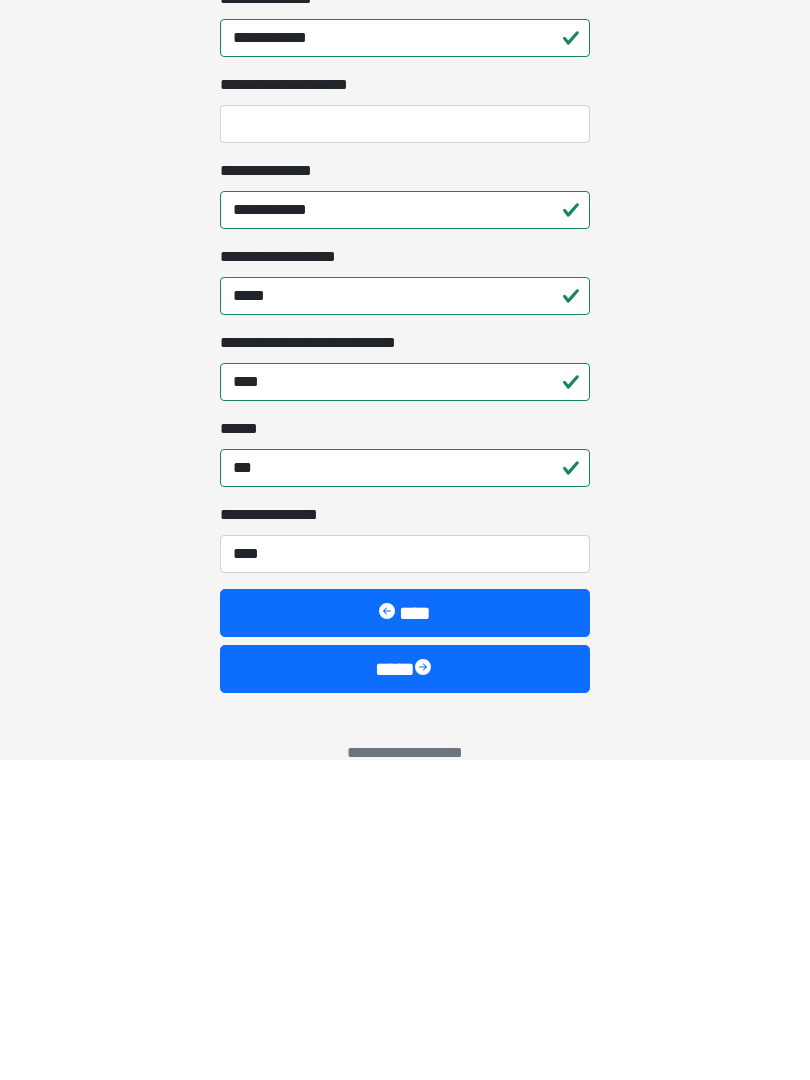 click on "****" at bounding box center [405, 989] 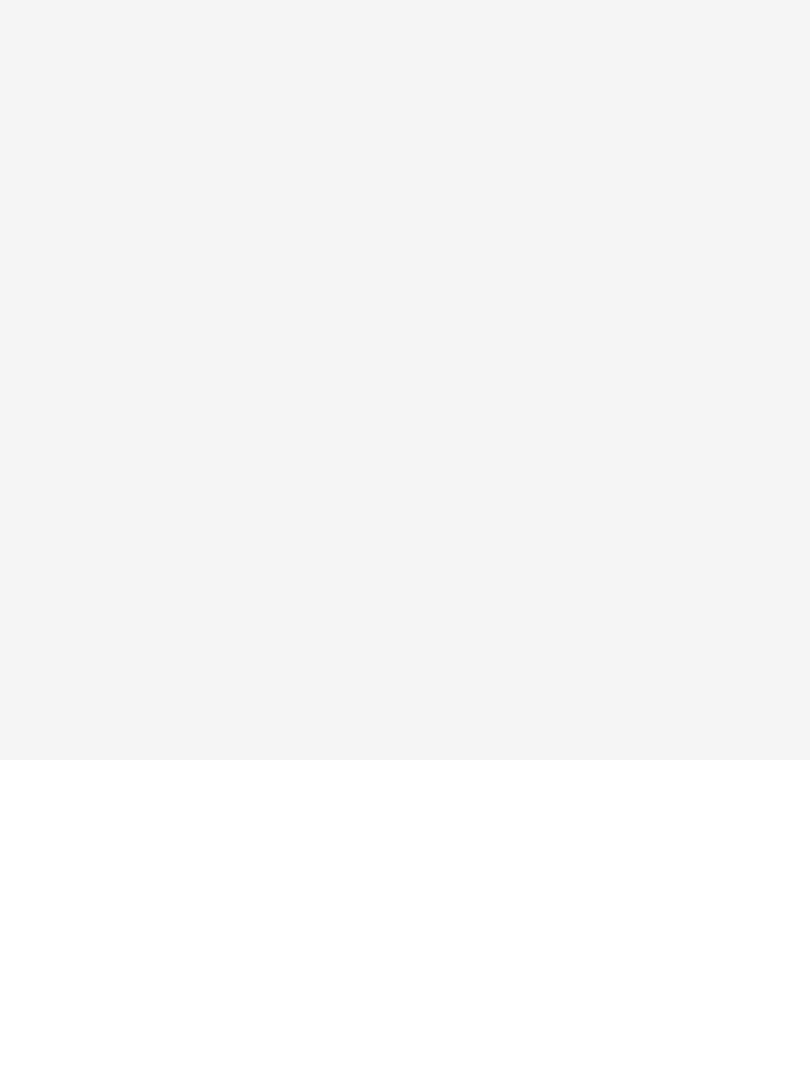 scroll, scrollTop: 0, scrollLeft: 0, axis: both 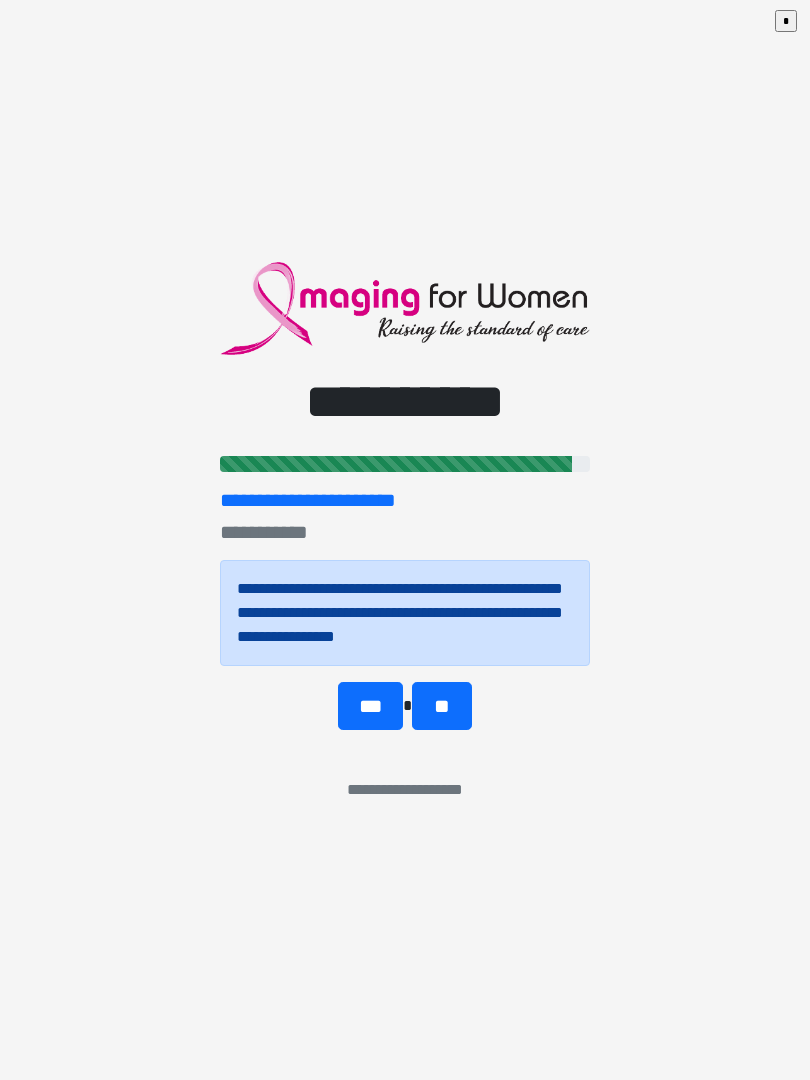 click on "***" at bounding box center [370, 706] 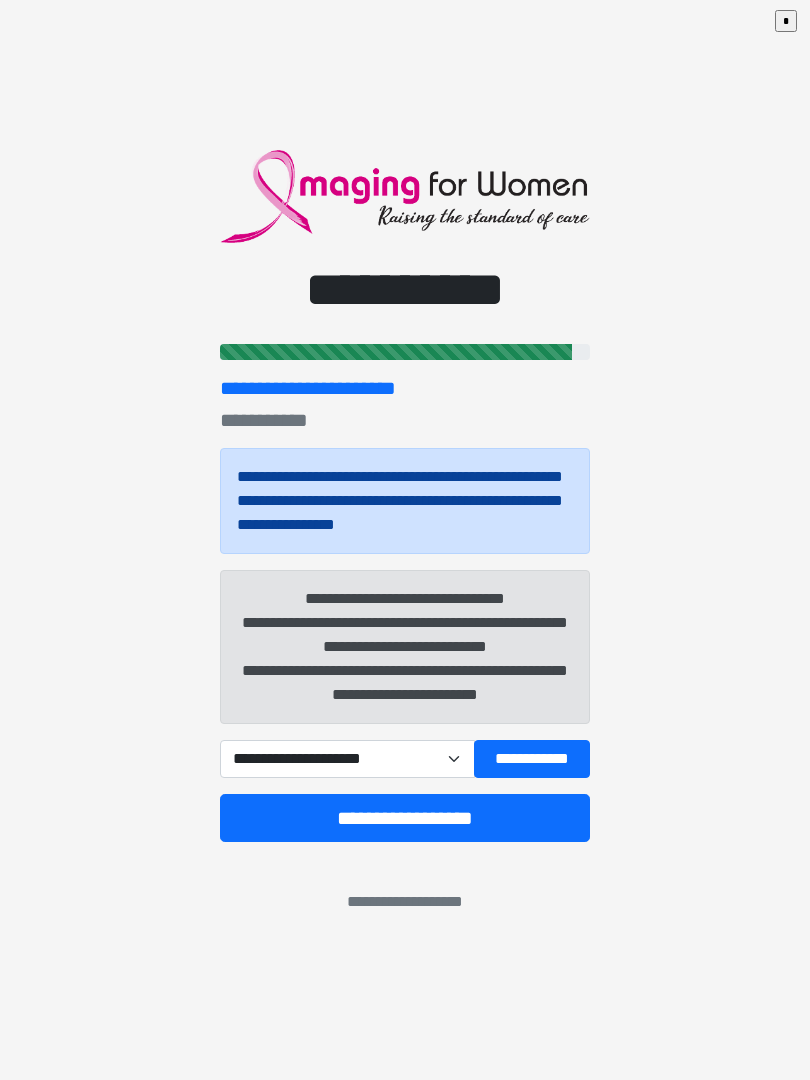 click on "**********" at bounding box center (532, 759) 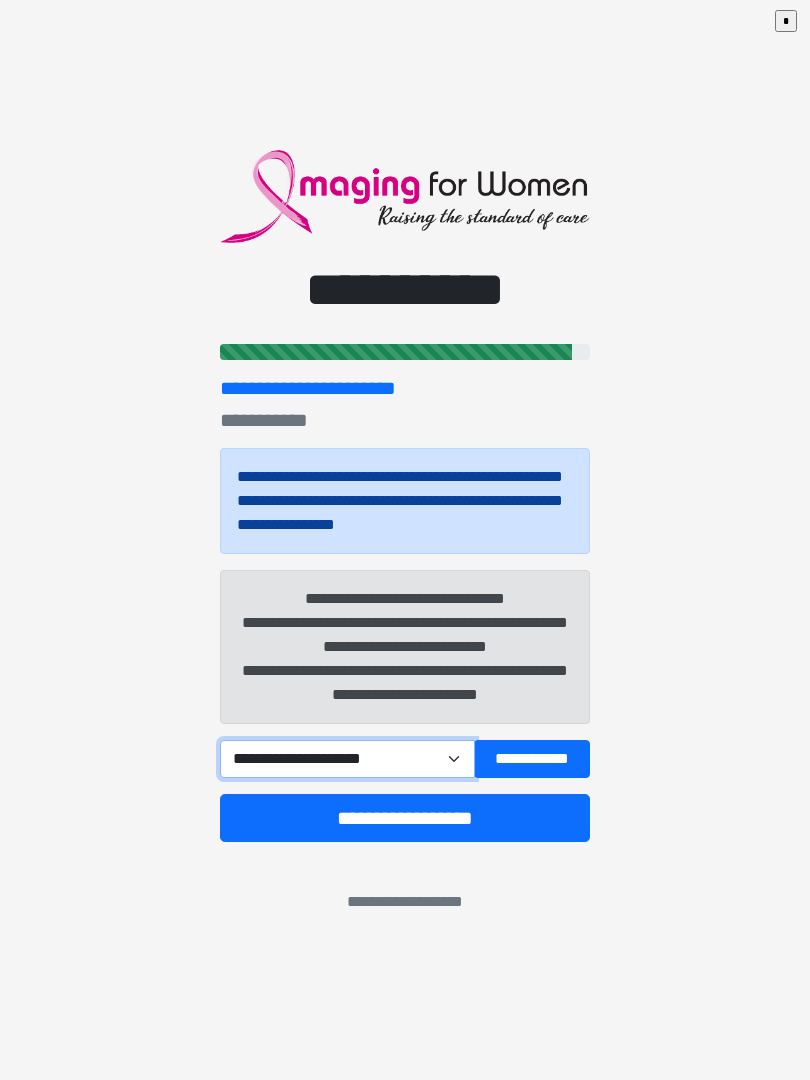 click on "**********" at bounding box center [347, 759] 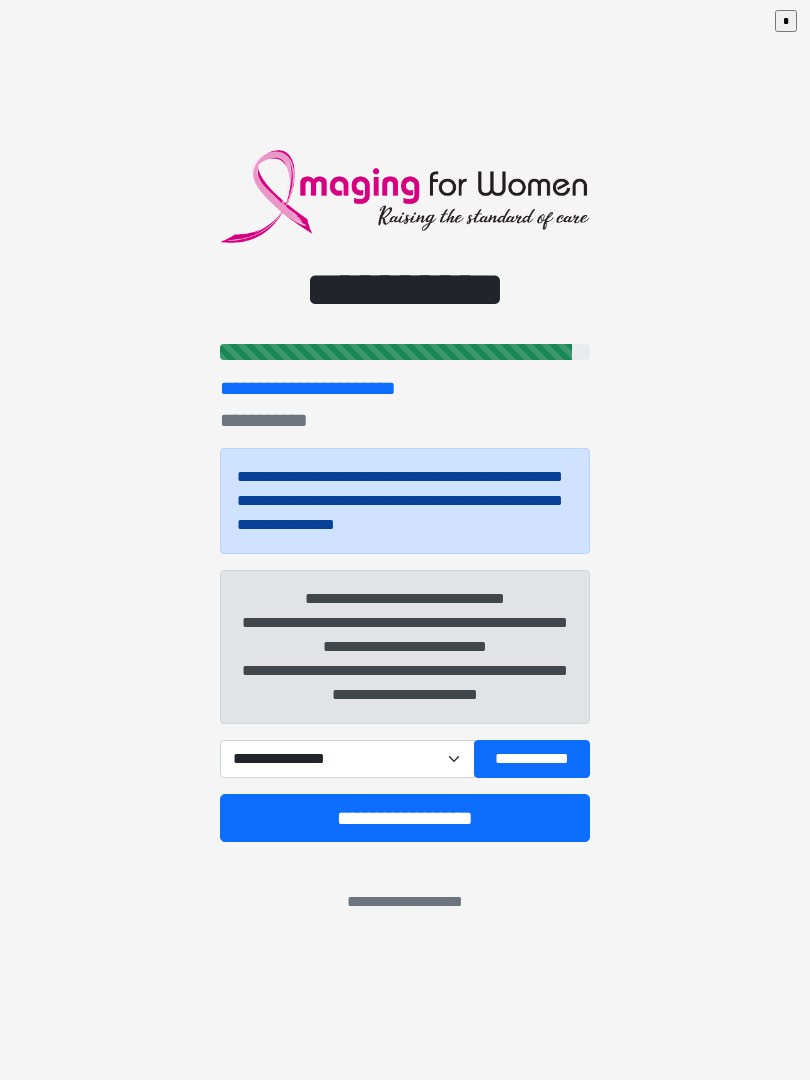 click on "**********" at bounding box center (405, 818) 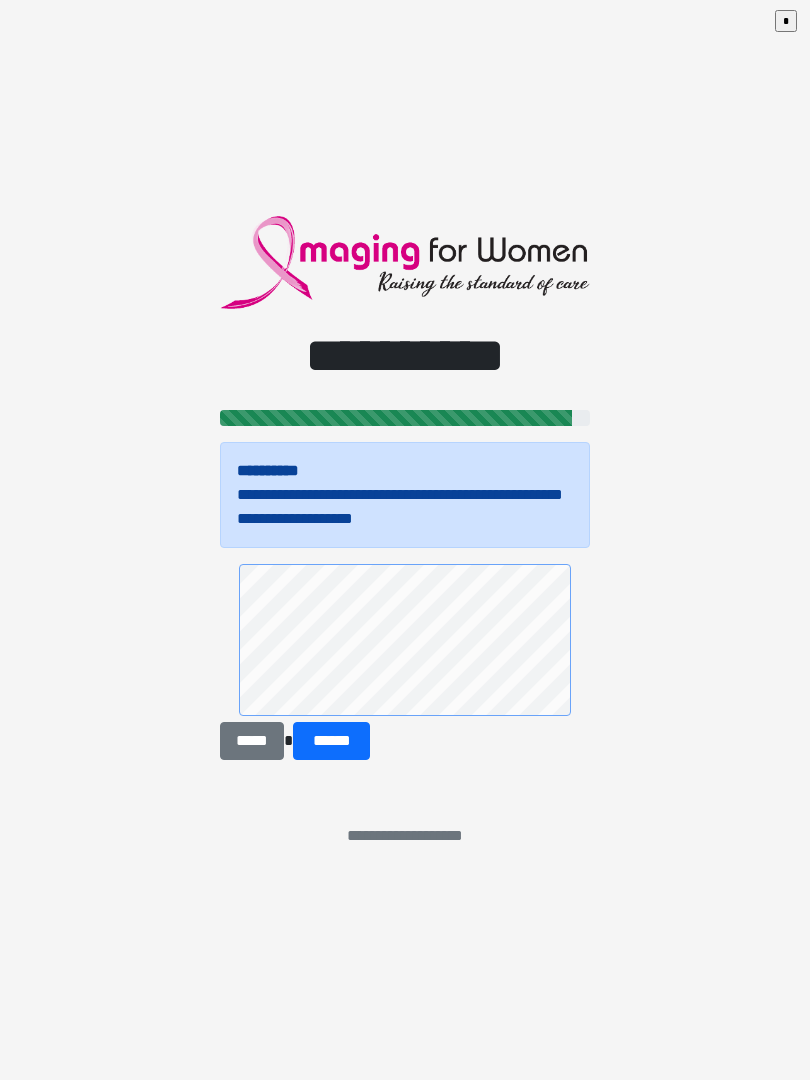 click on "******" at bounding box center [331, 741] 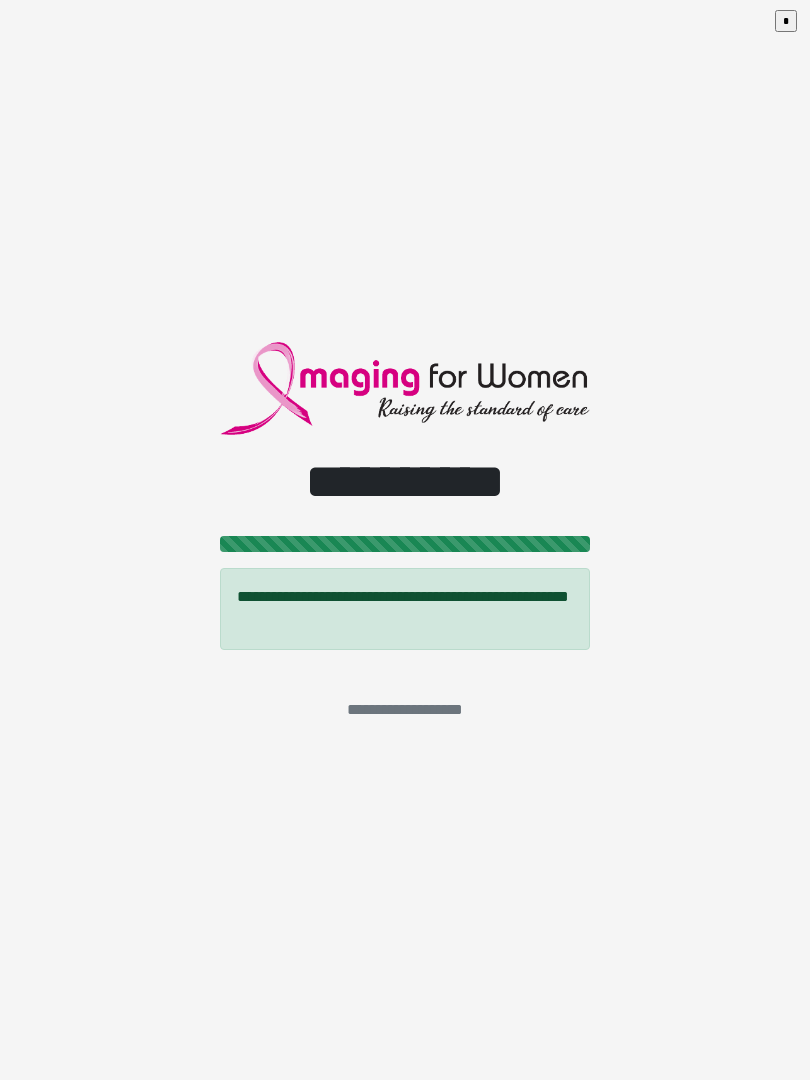 click on "**********" at bounding box center [405, 540] 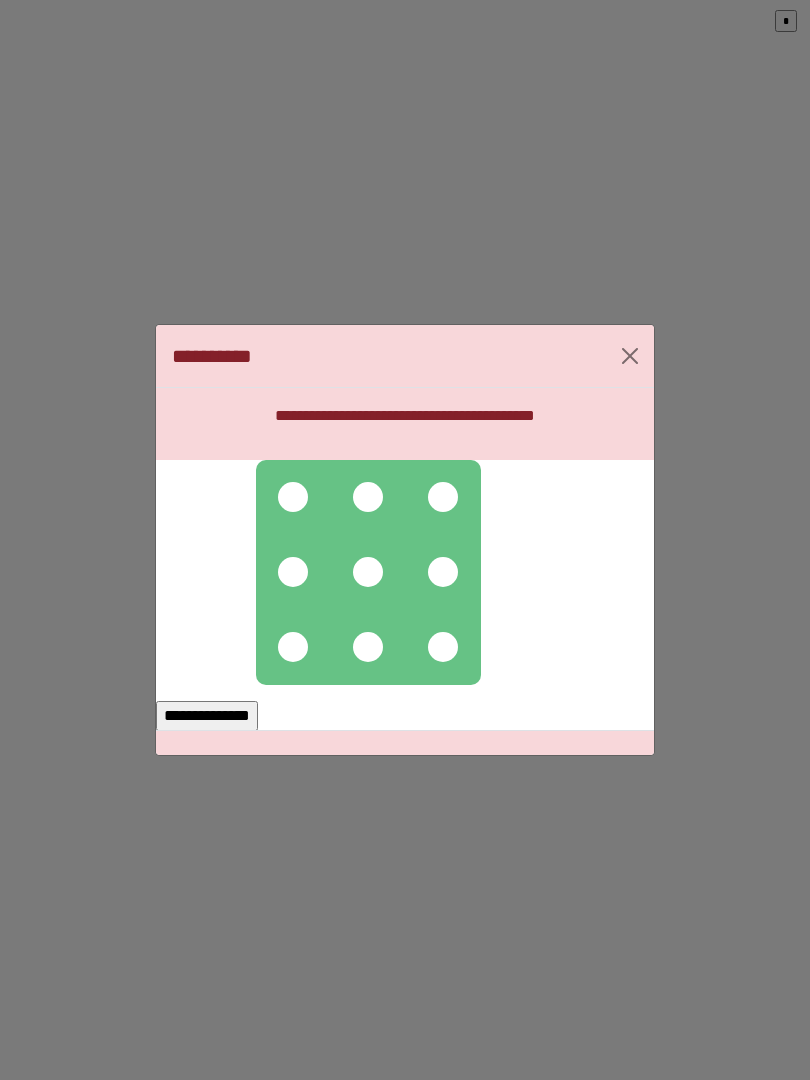 click at bounding box center [293, 497] 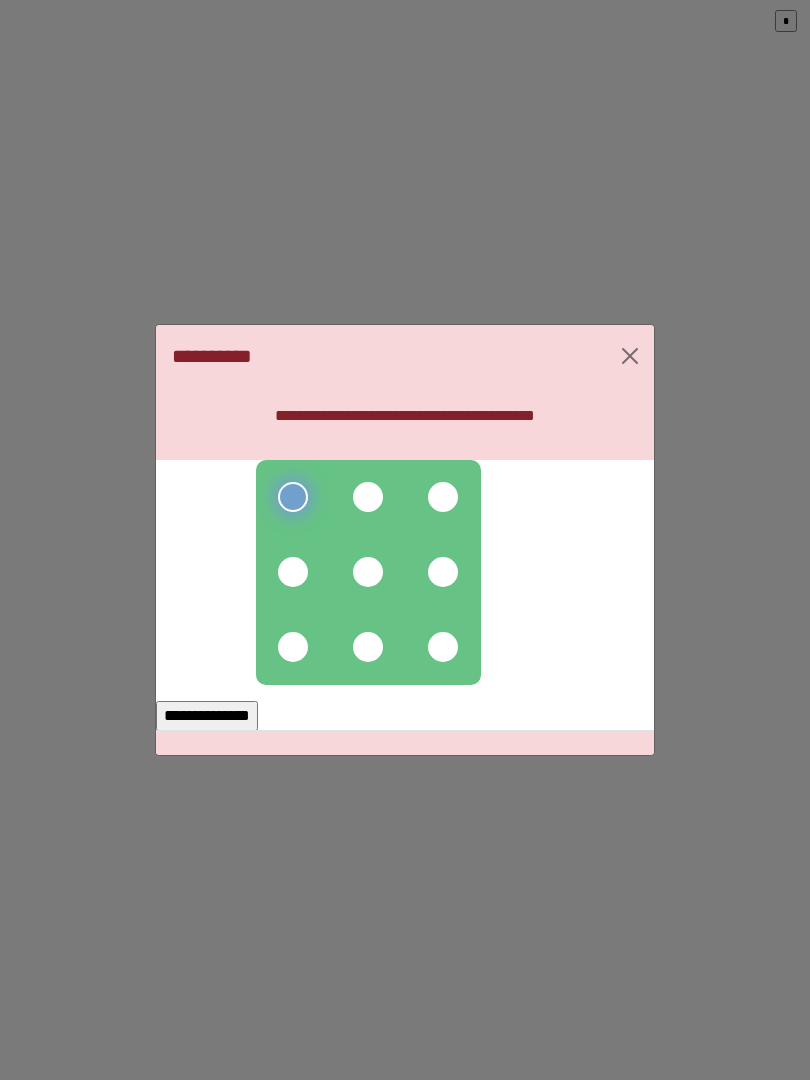 click at bounding box center (368, 497) 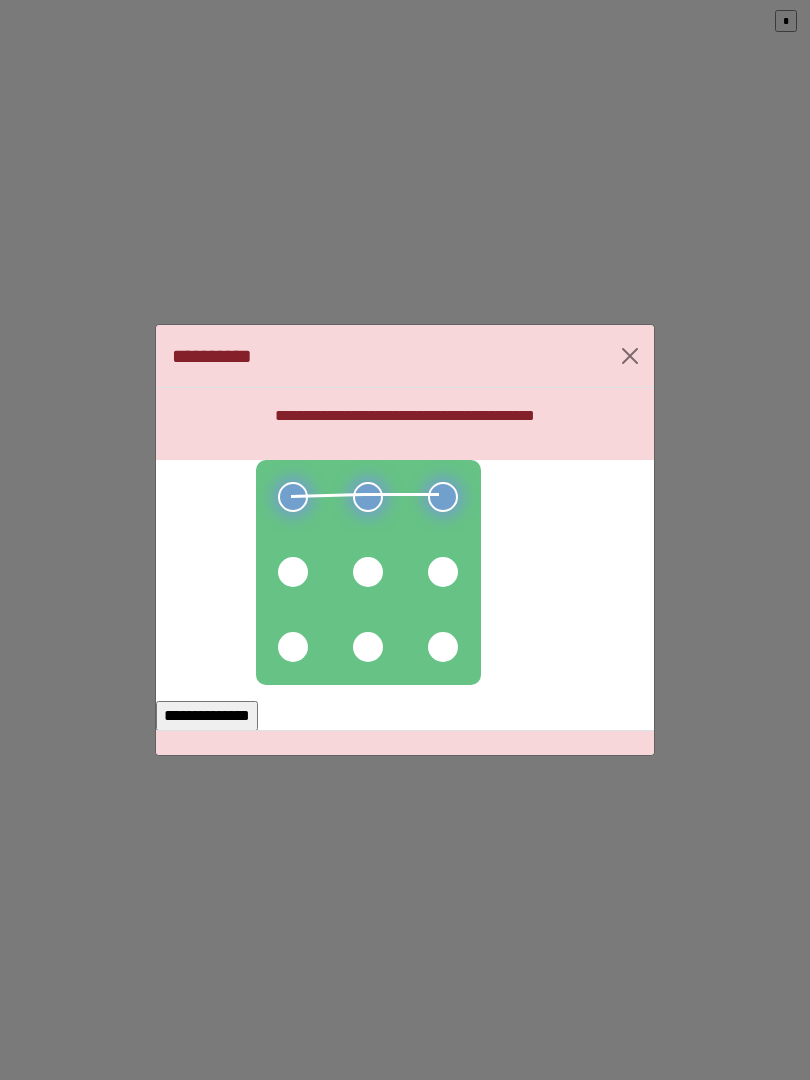 click at bounding box center (443, 572) 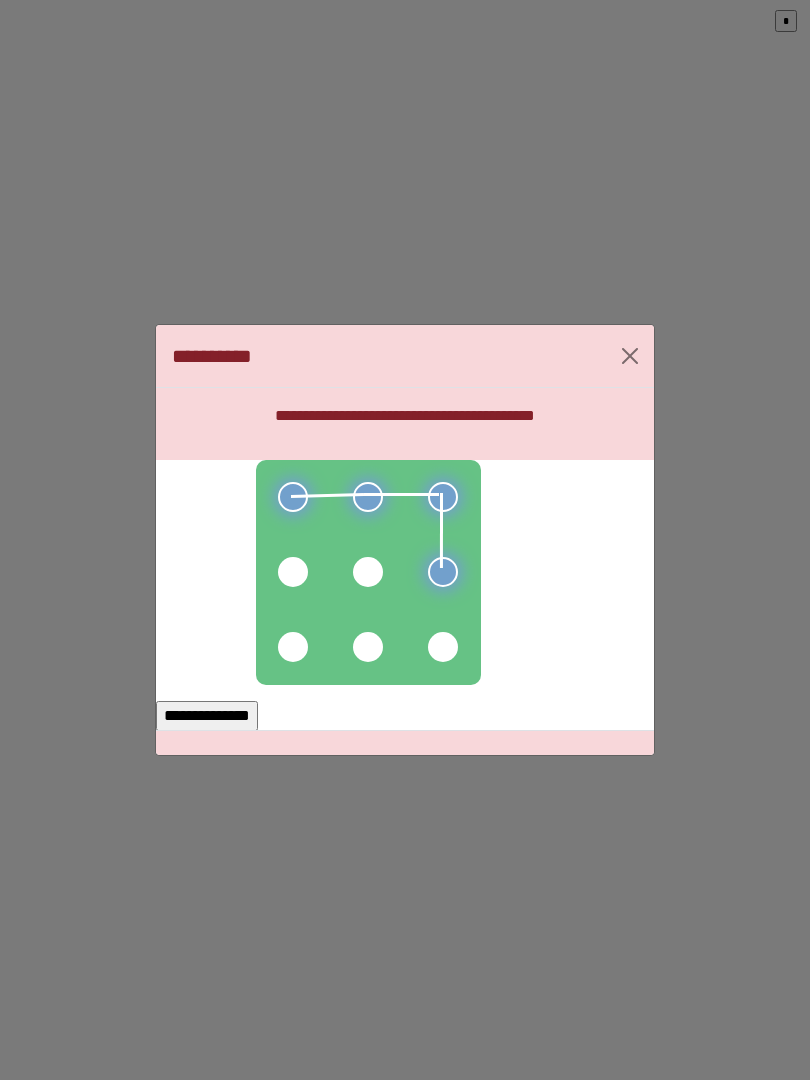 click at bounding box center (368, 572) 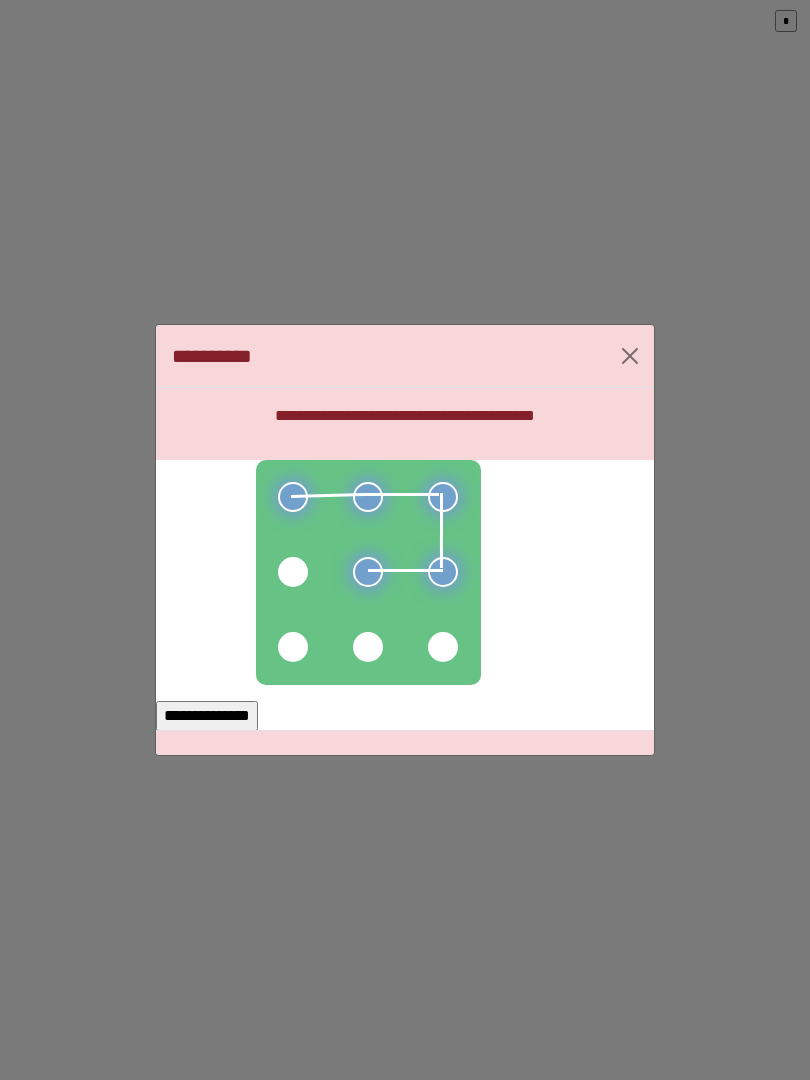 click at bounding box center (293, 572) 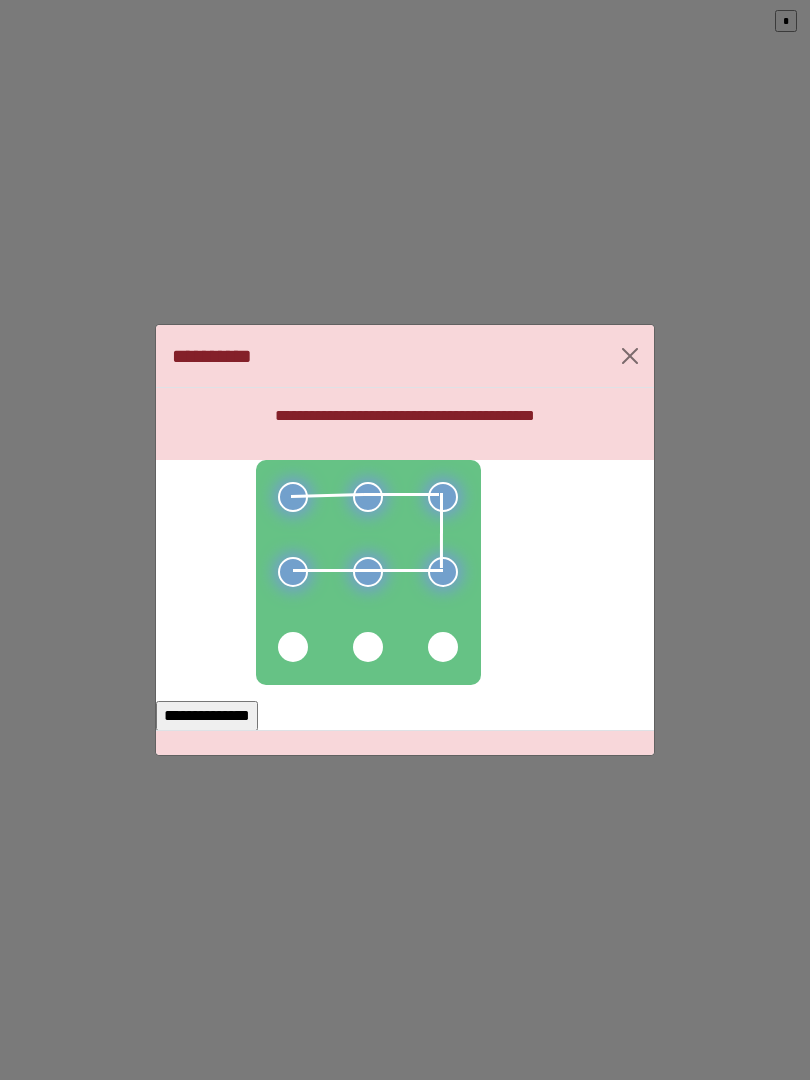 click on "**********" at bounding box center [207, 716] 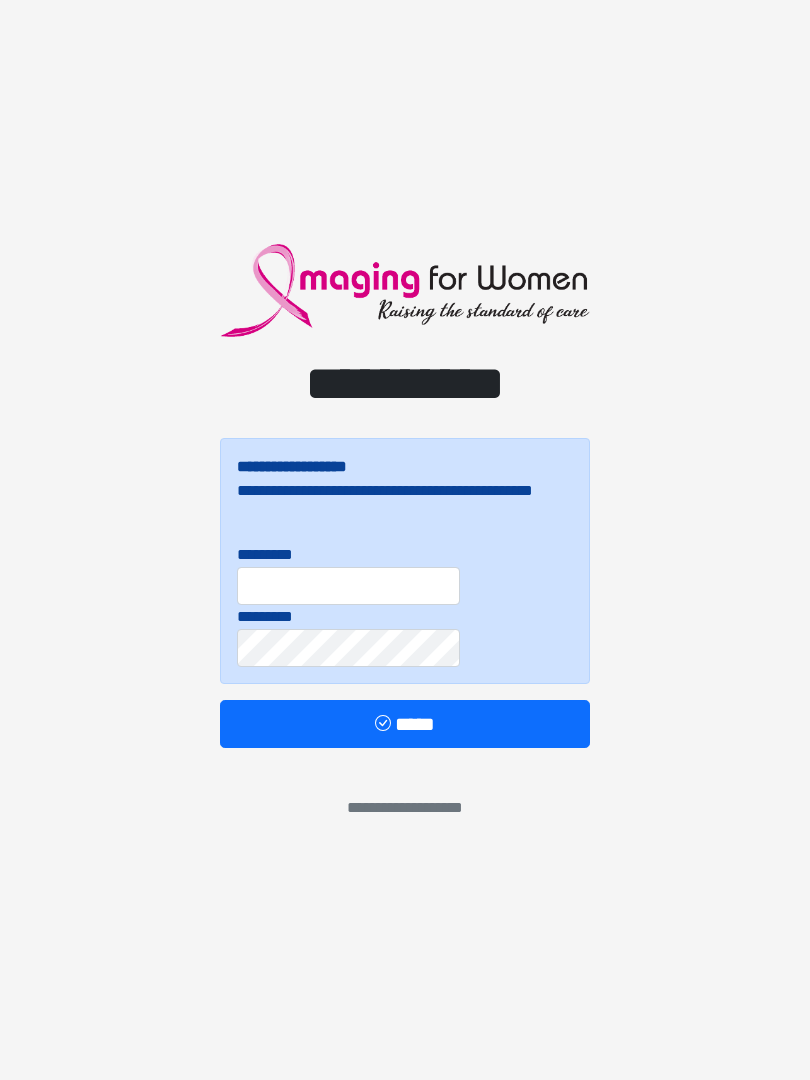scroll, scrollTop: 0, scrollLeft: 0, axis: both 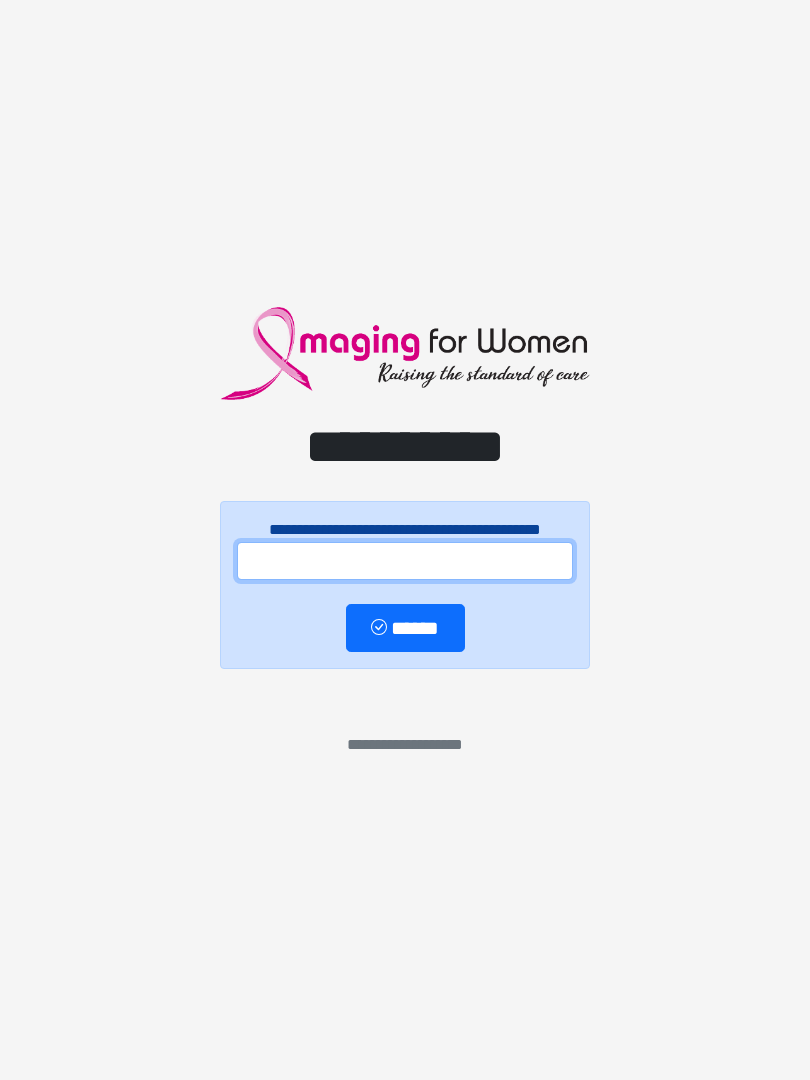 click at bounding box center (405, 561) 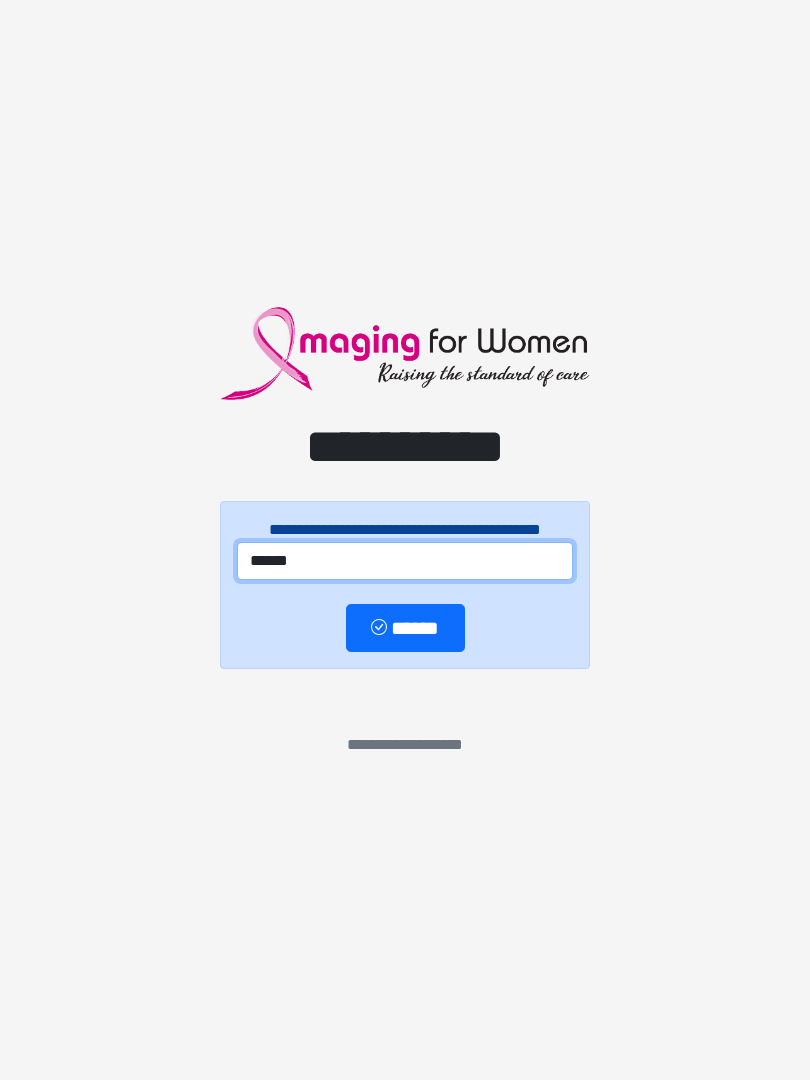 type on "******" 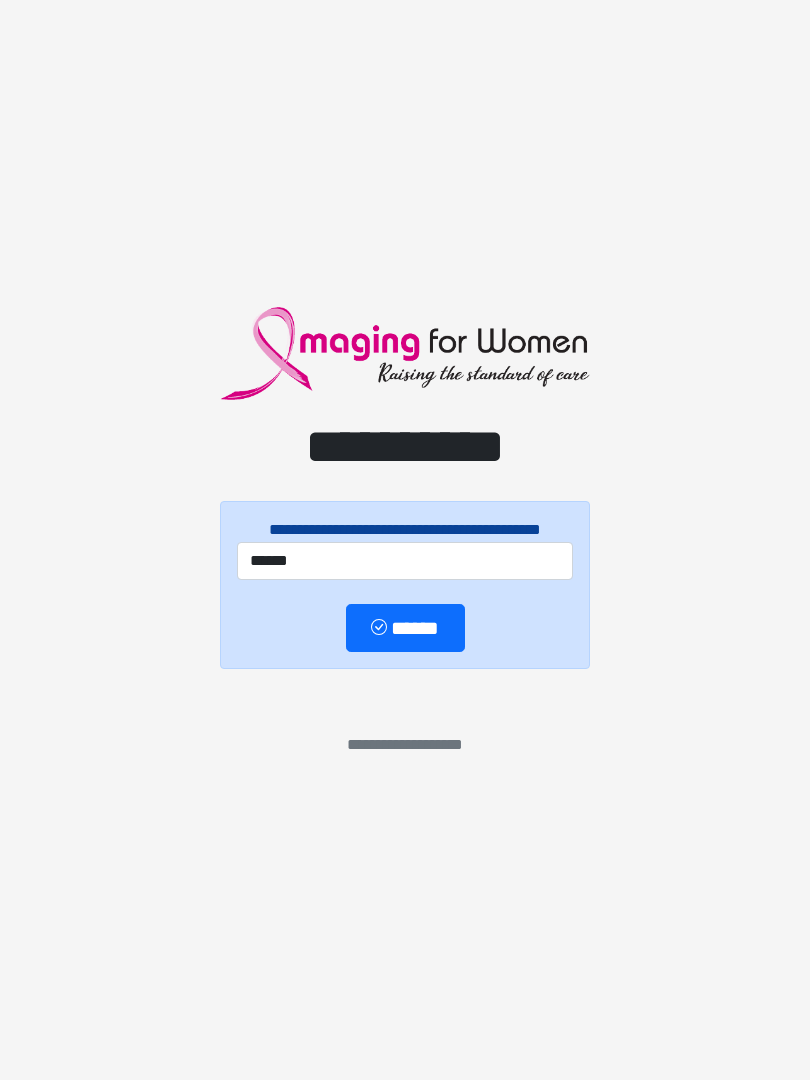 click at bounding box center (381, 629) 